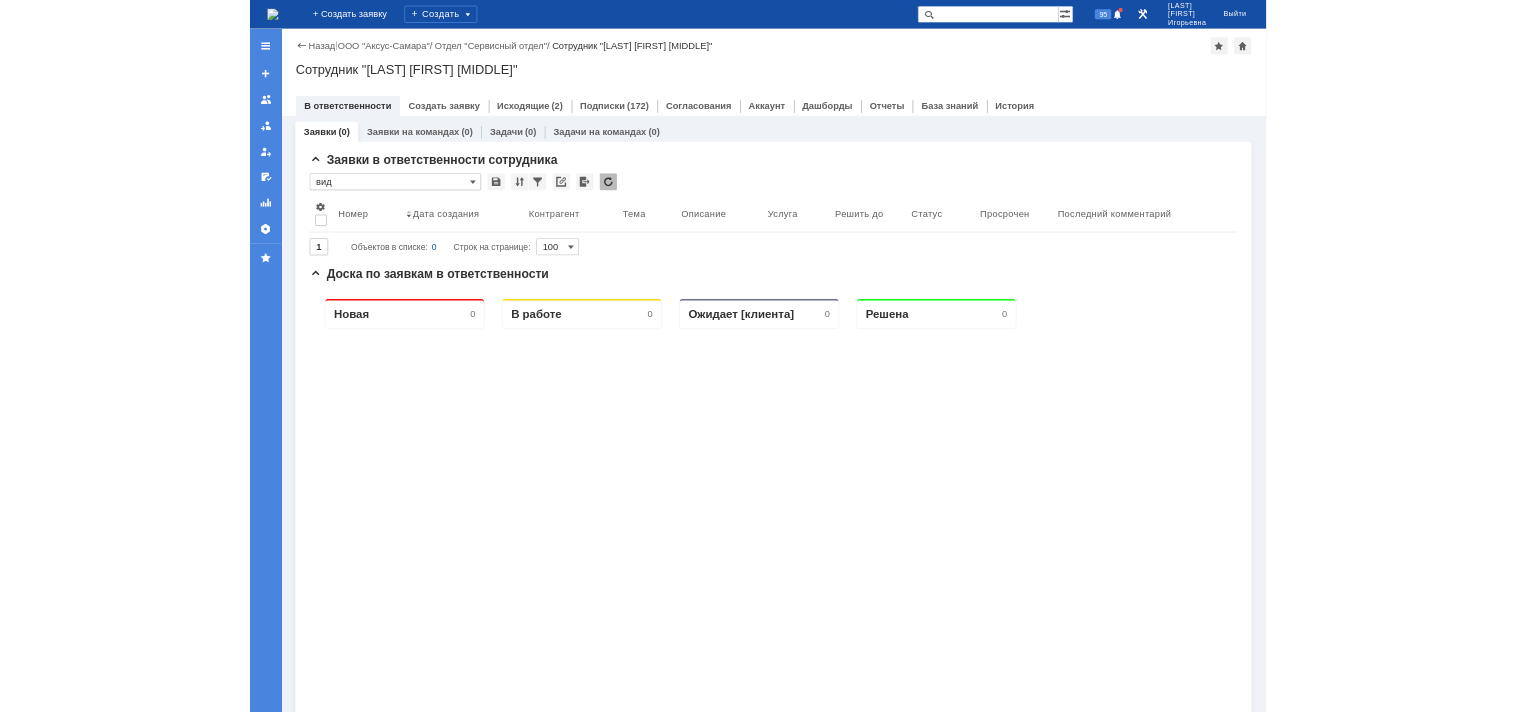 scroll, scrollTop: 0, scrollLeft: 0, axis: both 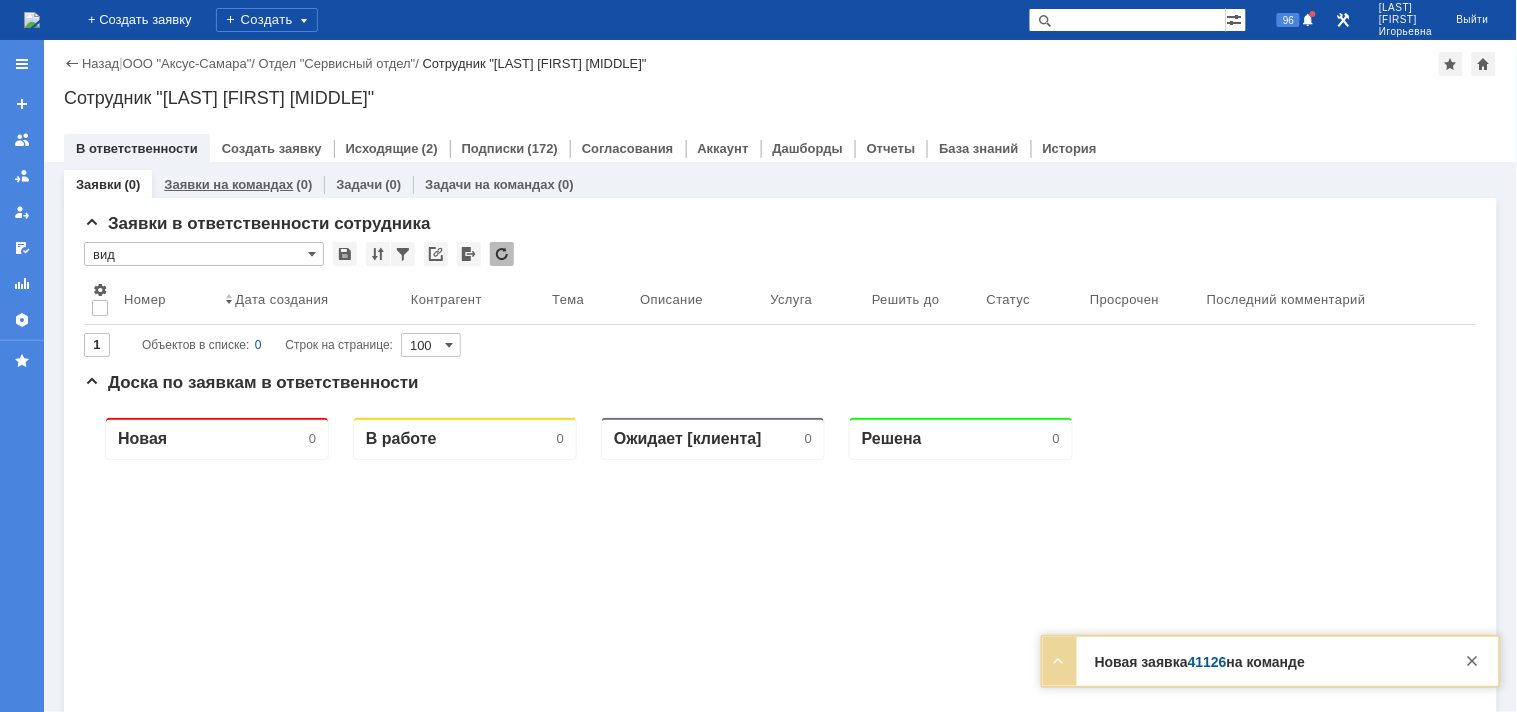 click on "Заявки на командах" at bounding box center (228, 184) 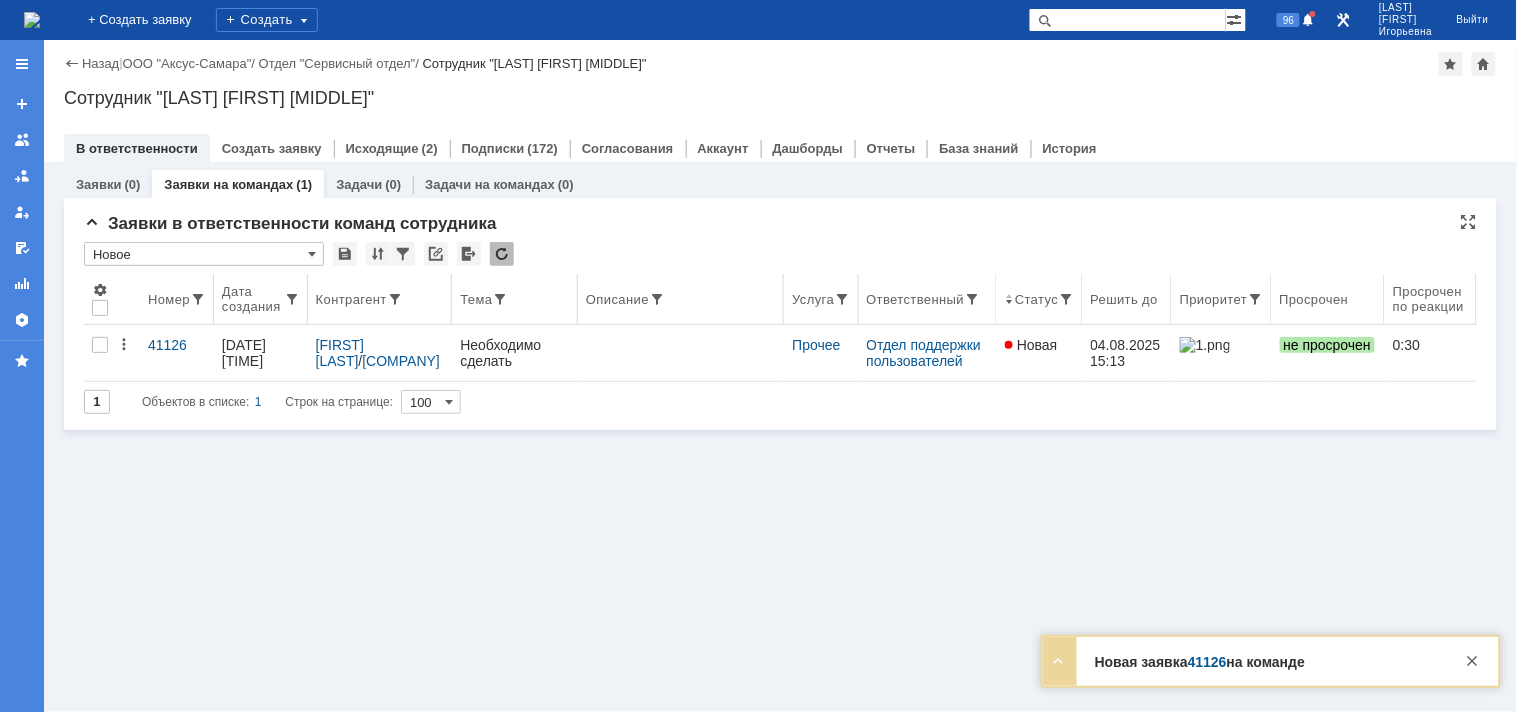 scroll, scrollTop: 0, scrollLeft: 0, axis: both 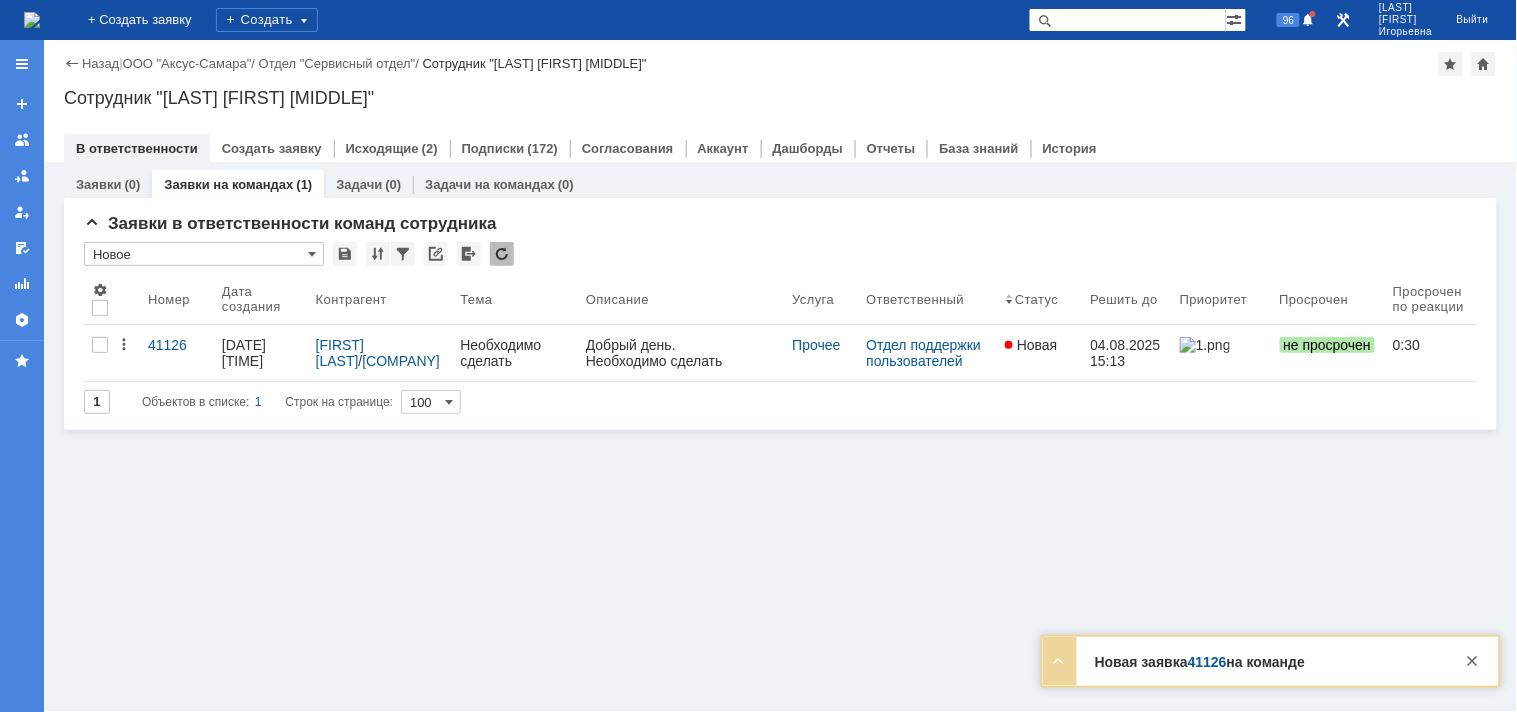 click on "41126" at bounding box center [177, 345] 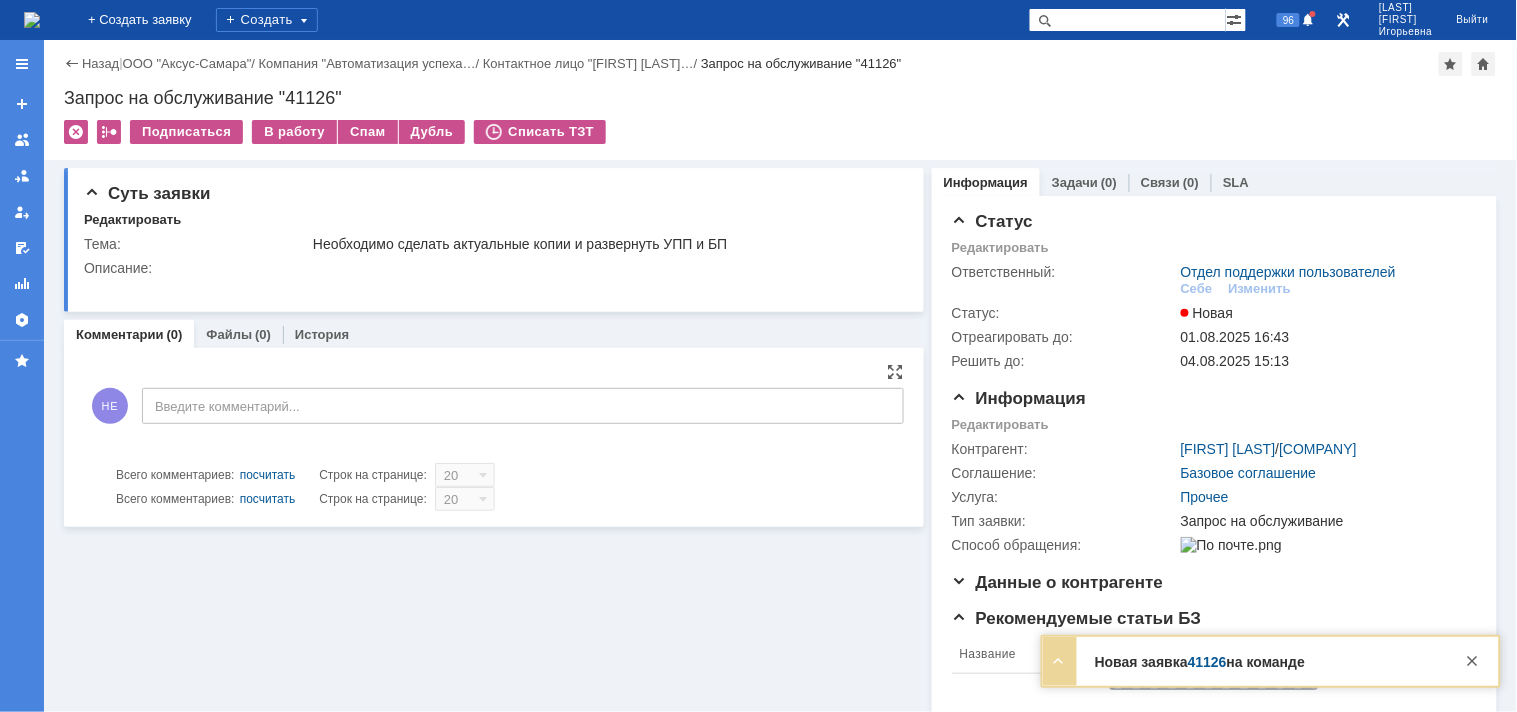 scroll, scrollTop: 0, scrollLeft: 0, axis: both 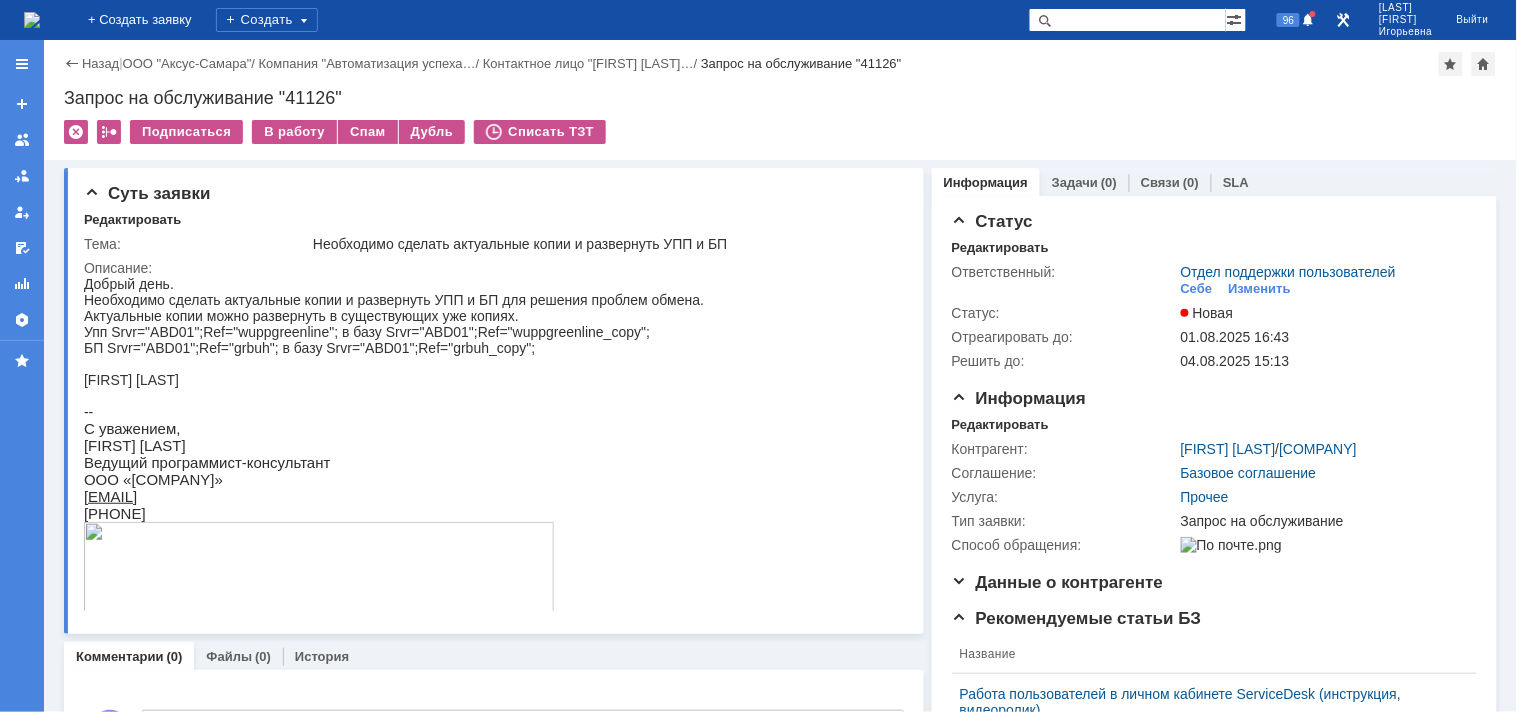 click at bounding box center [32, 20] 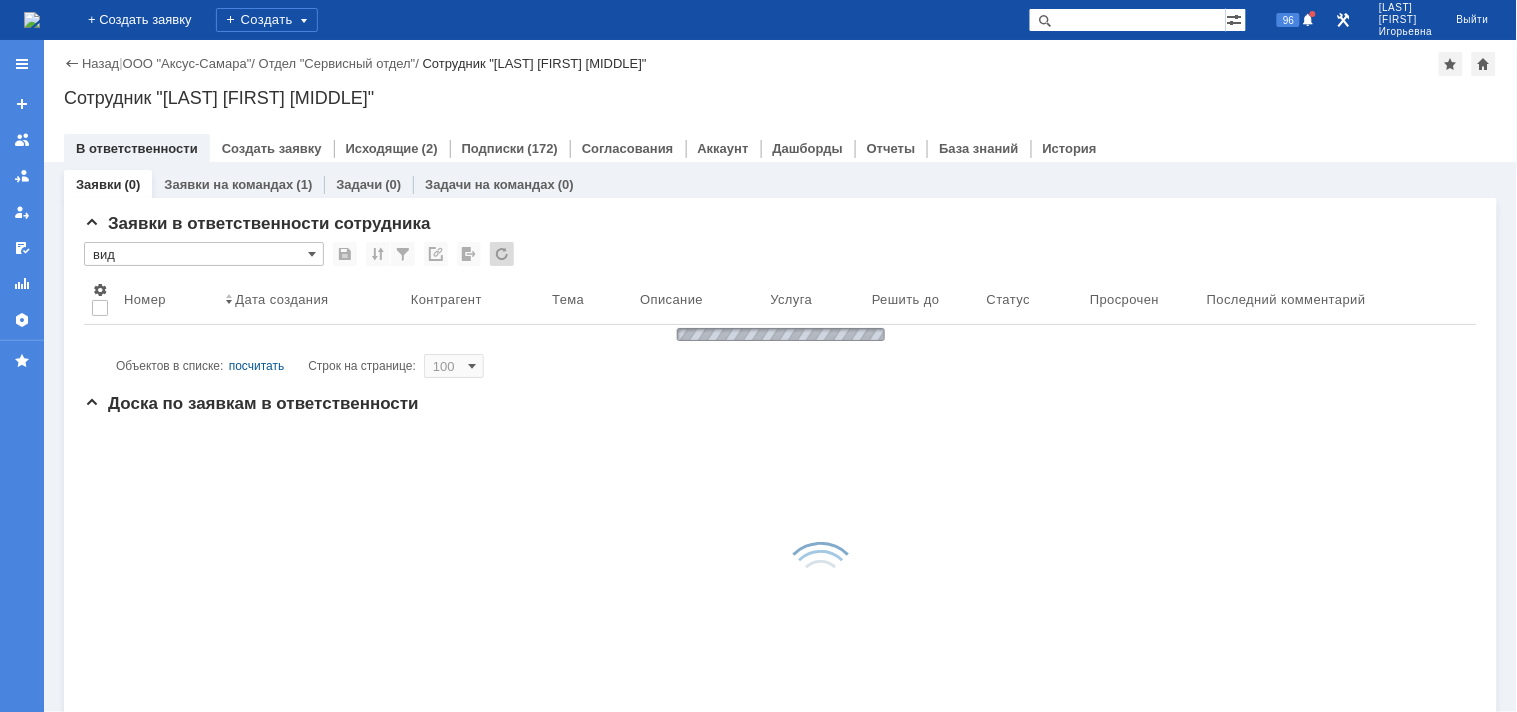 scroll, scrollTop: 0, scrollLeft: 0, axis: both 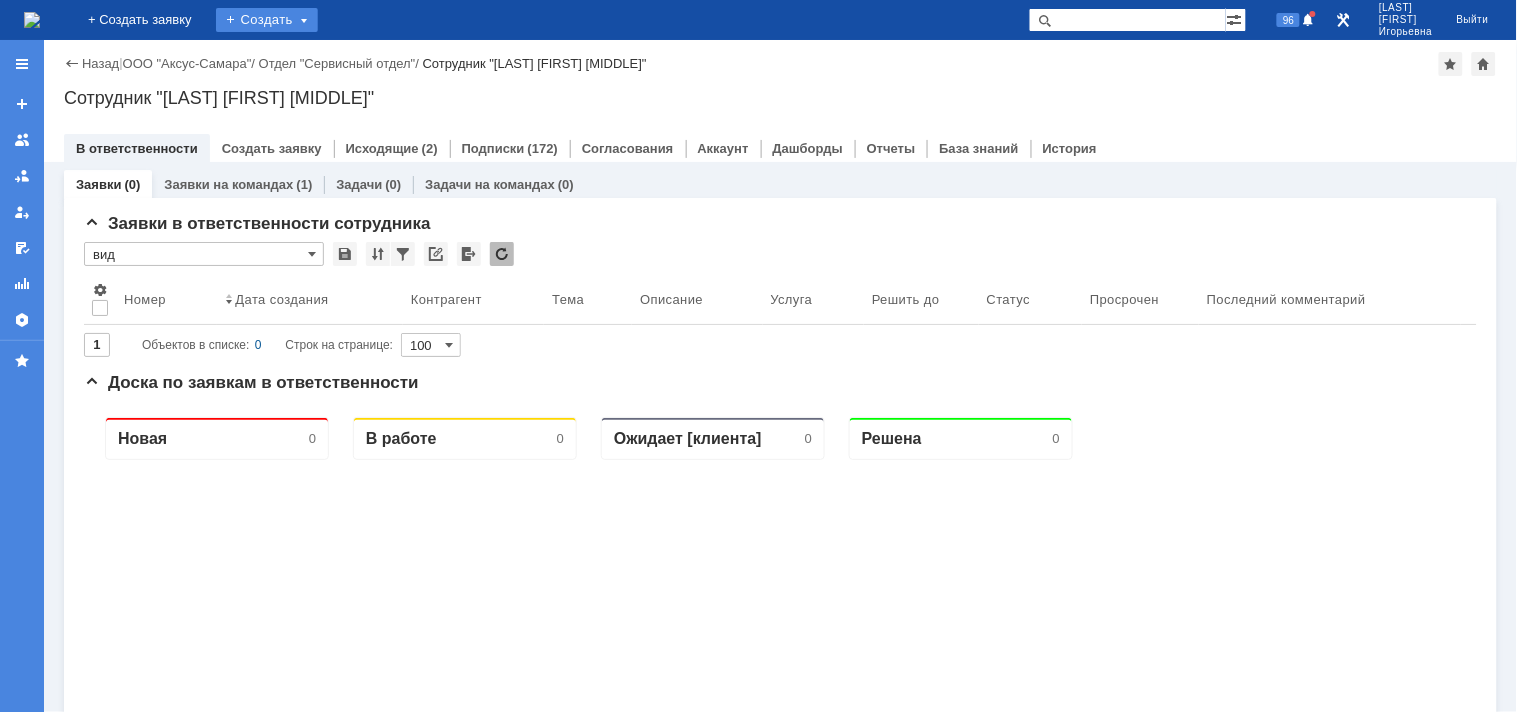 click on "Создать" at bounding box center (267, 20) 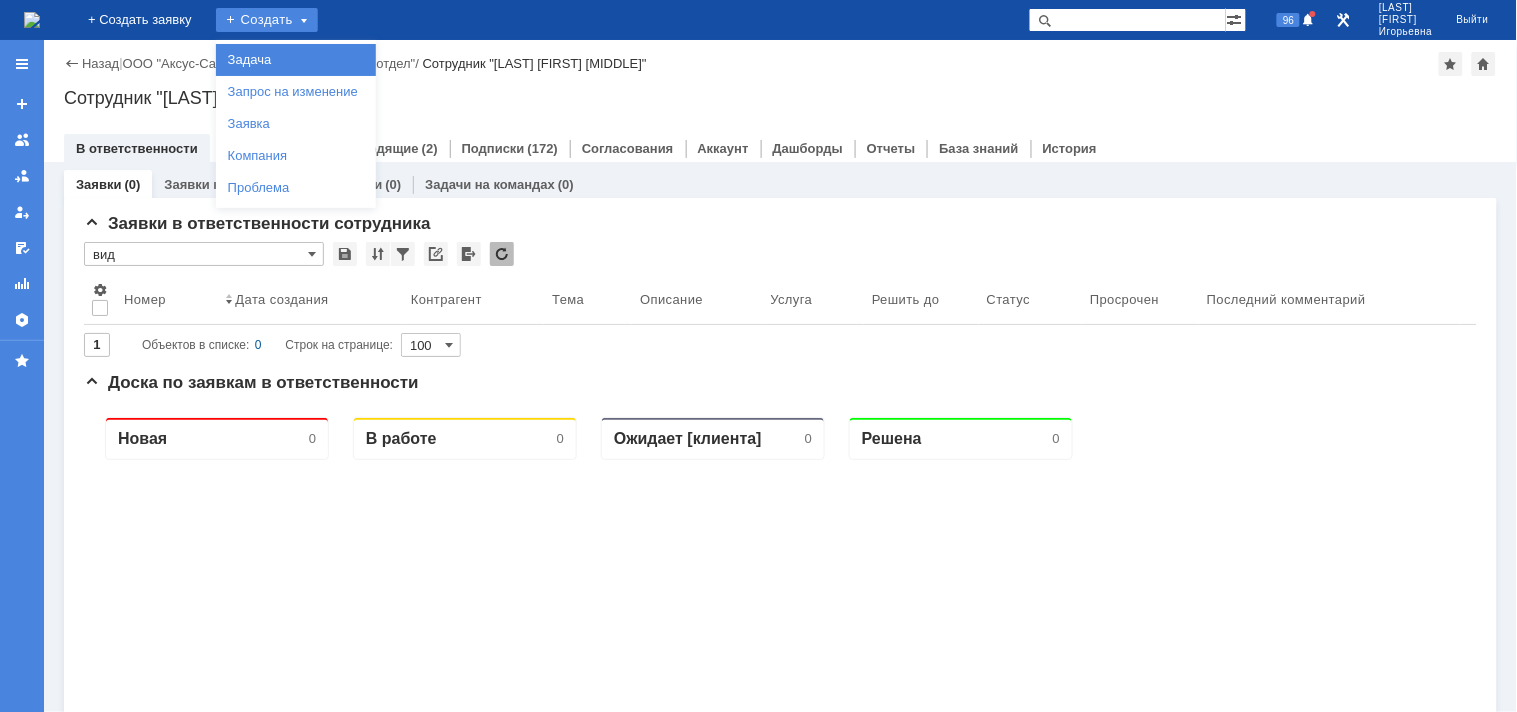 click on "Задача" at bounding box center (296, 60) 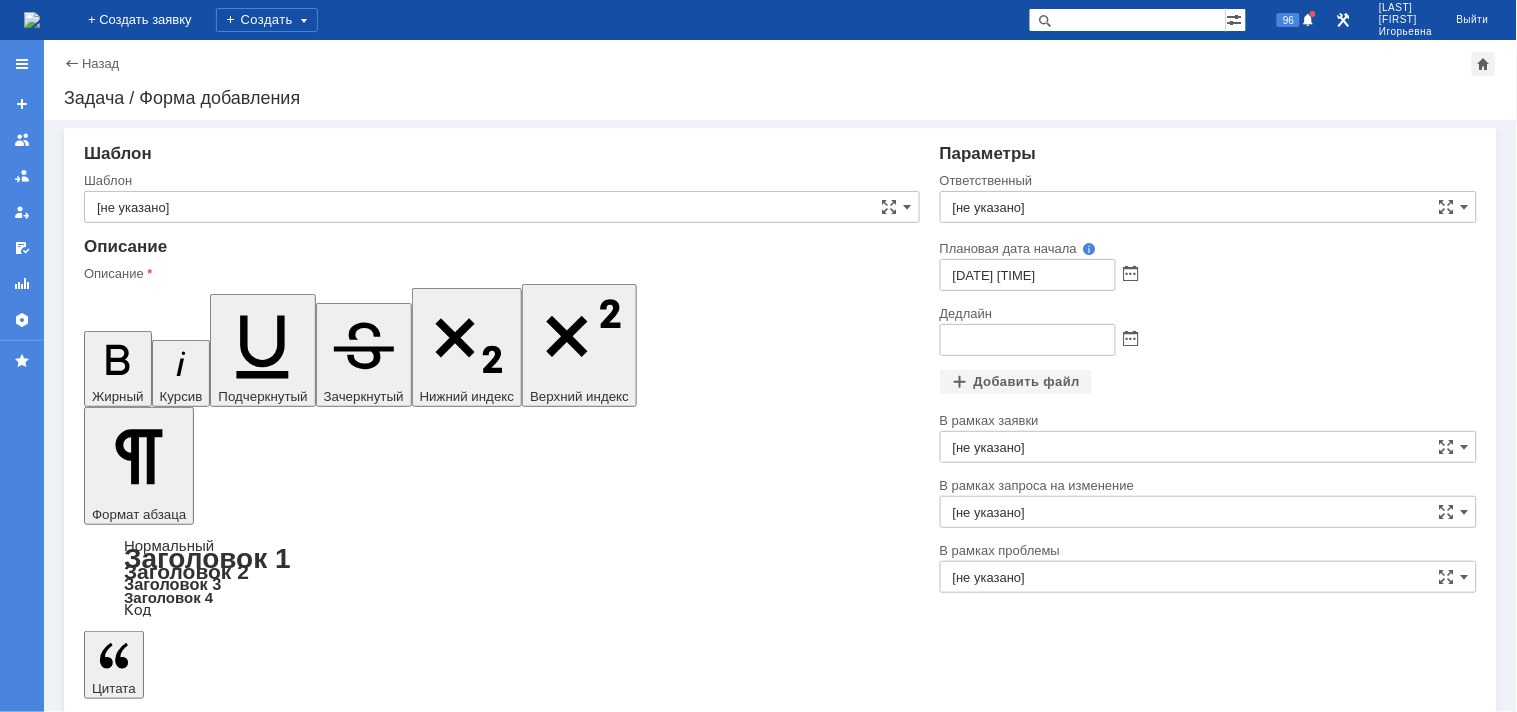 scroll, scrollTop: 0, scrollLeft: 0, axis: both 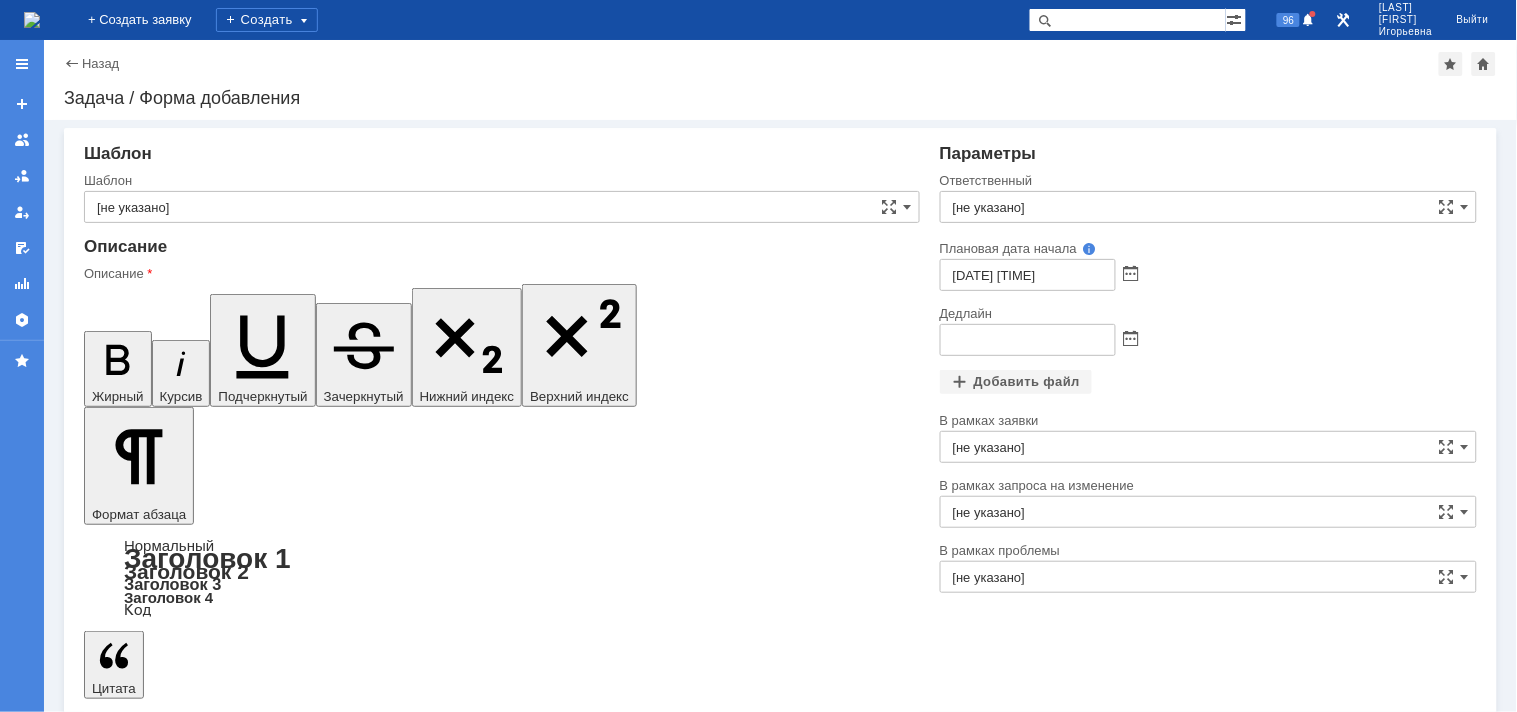 click on "[не указано]" at bounding box center [502, 207] 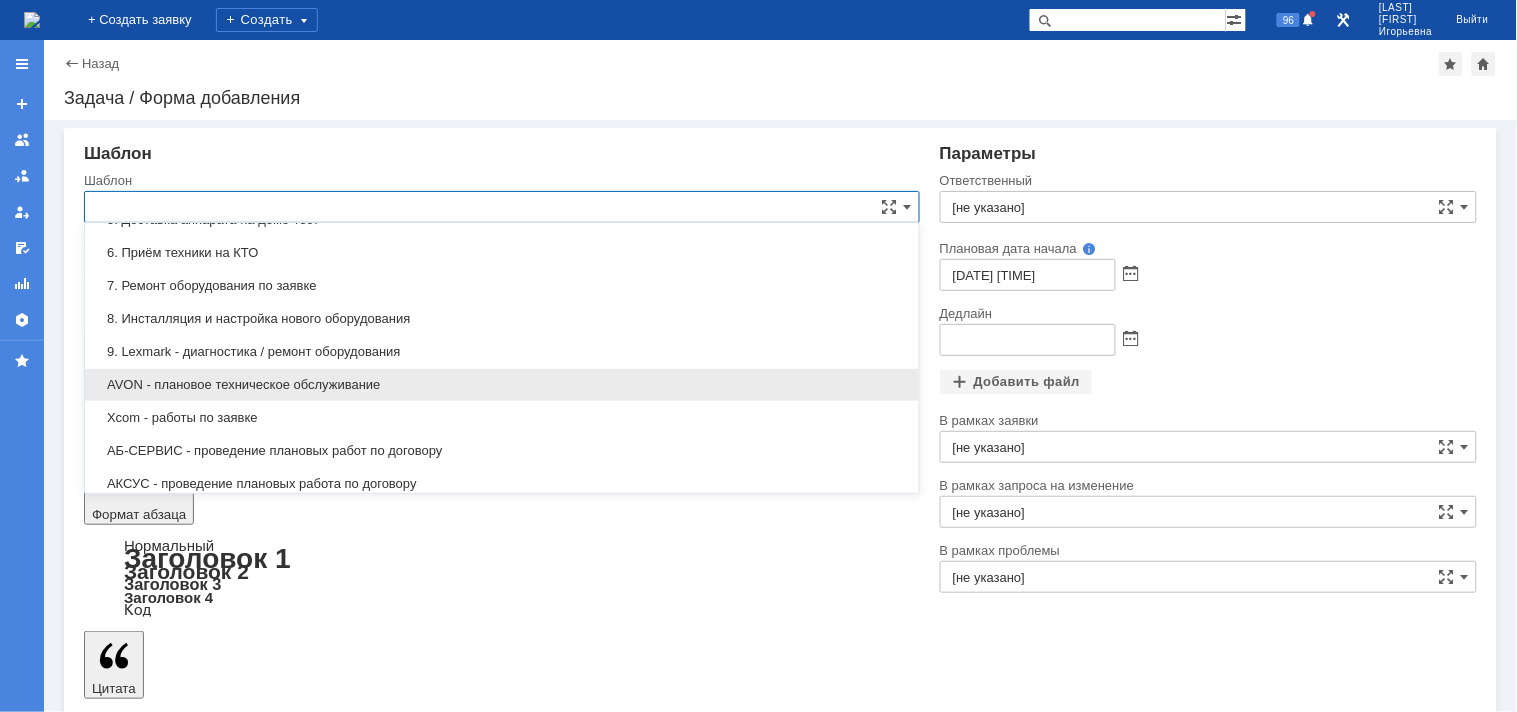 scroll, scrollTop: 0, scrollLeft: 0, axis: both 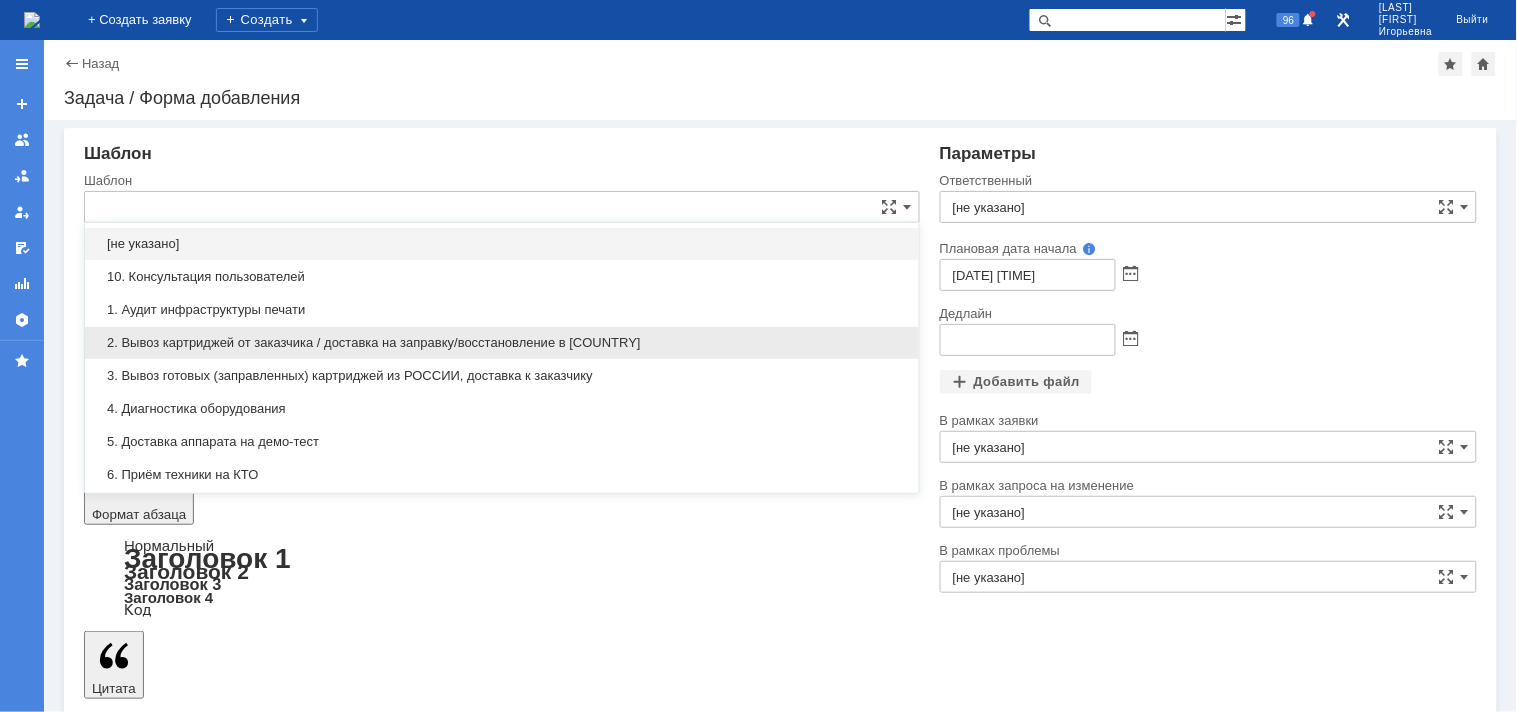 click on "2. Вывоз картриджей от заказчика / доставка на заправку/восстановление в [COUNTRY]" at bounding box center [502, 343] 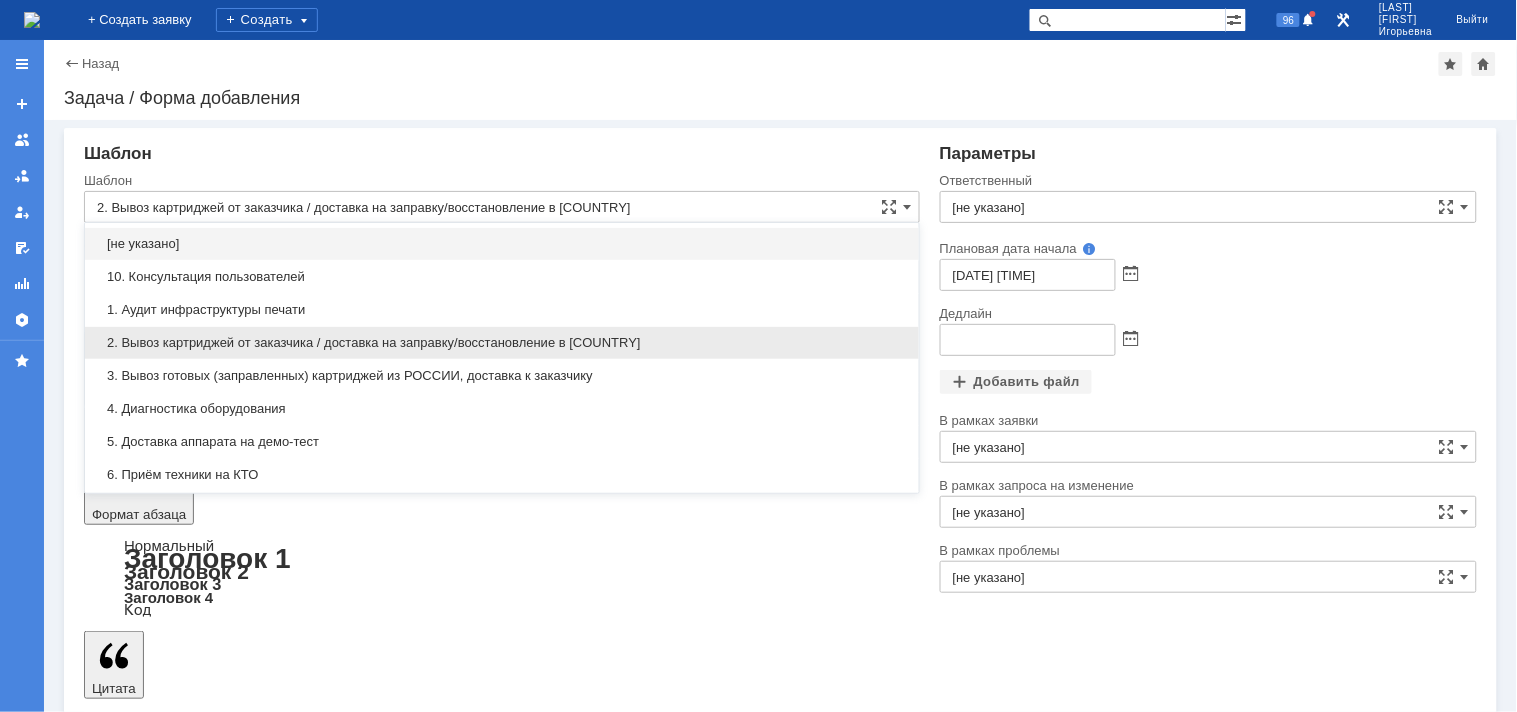 type on "[LAST] [FIRST]" 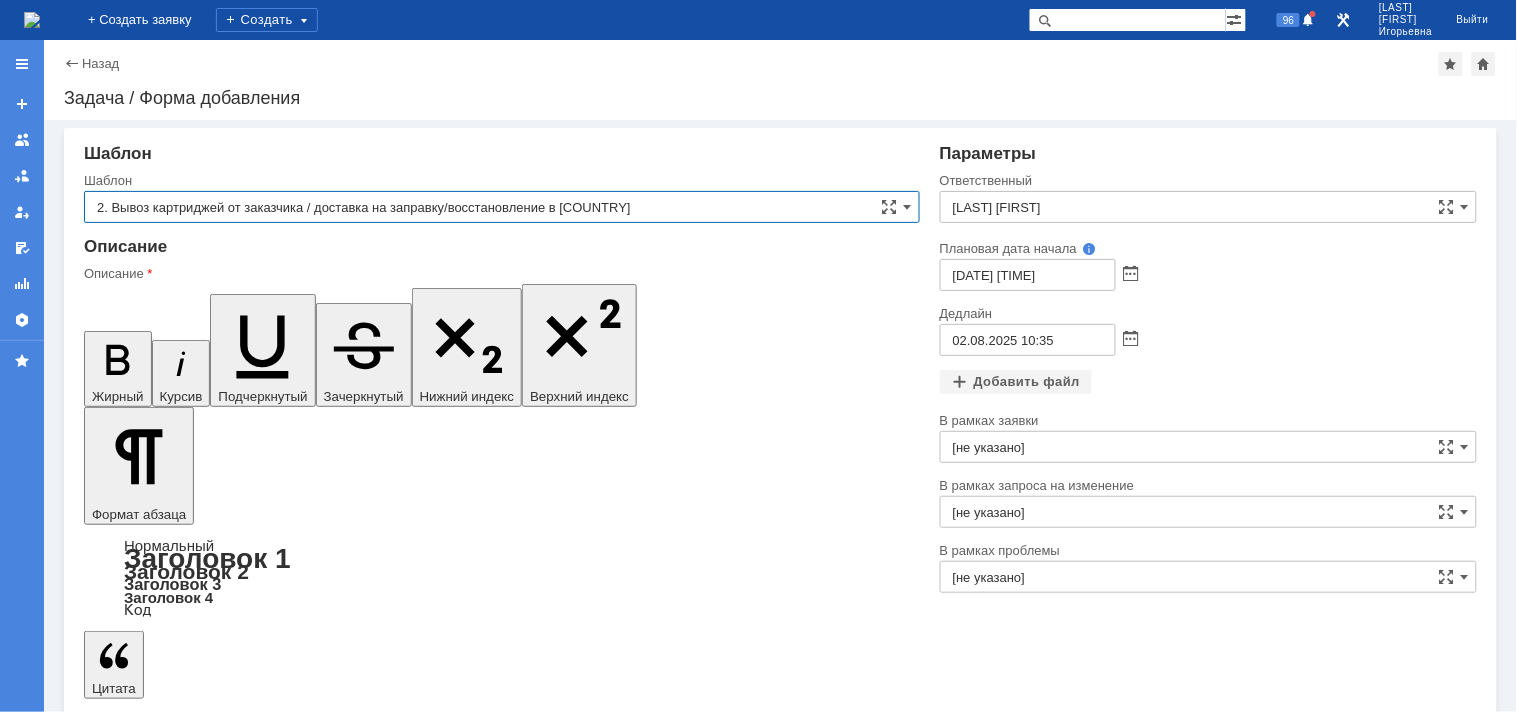 type on "2. Вывоз картриджей от заказчика / доставка на заправку/восстановление в [COUNTRY]" 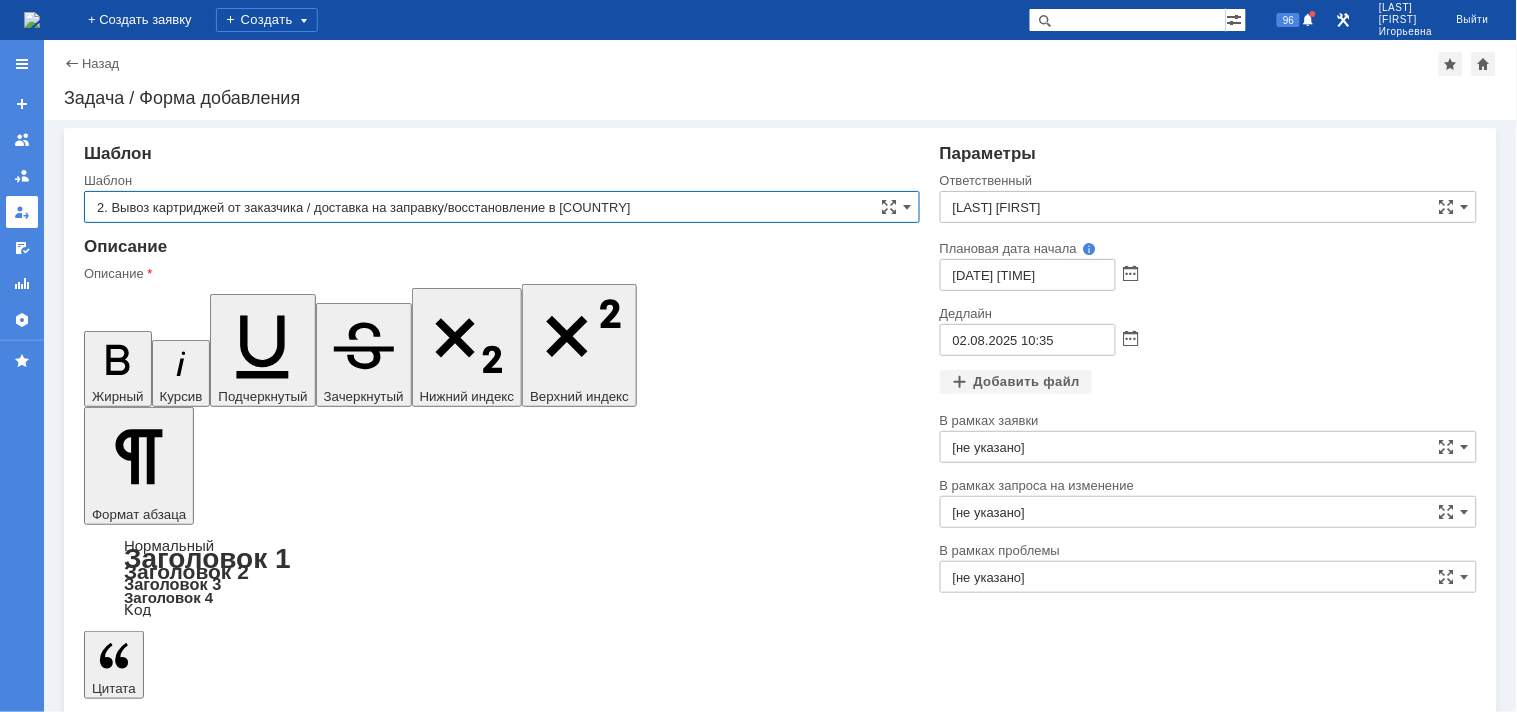 drag, startPoint x: 742, startPoint y: 208, endPoint x: 37, endPoint y: 198, distance: 705.0709 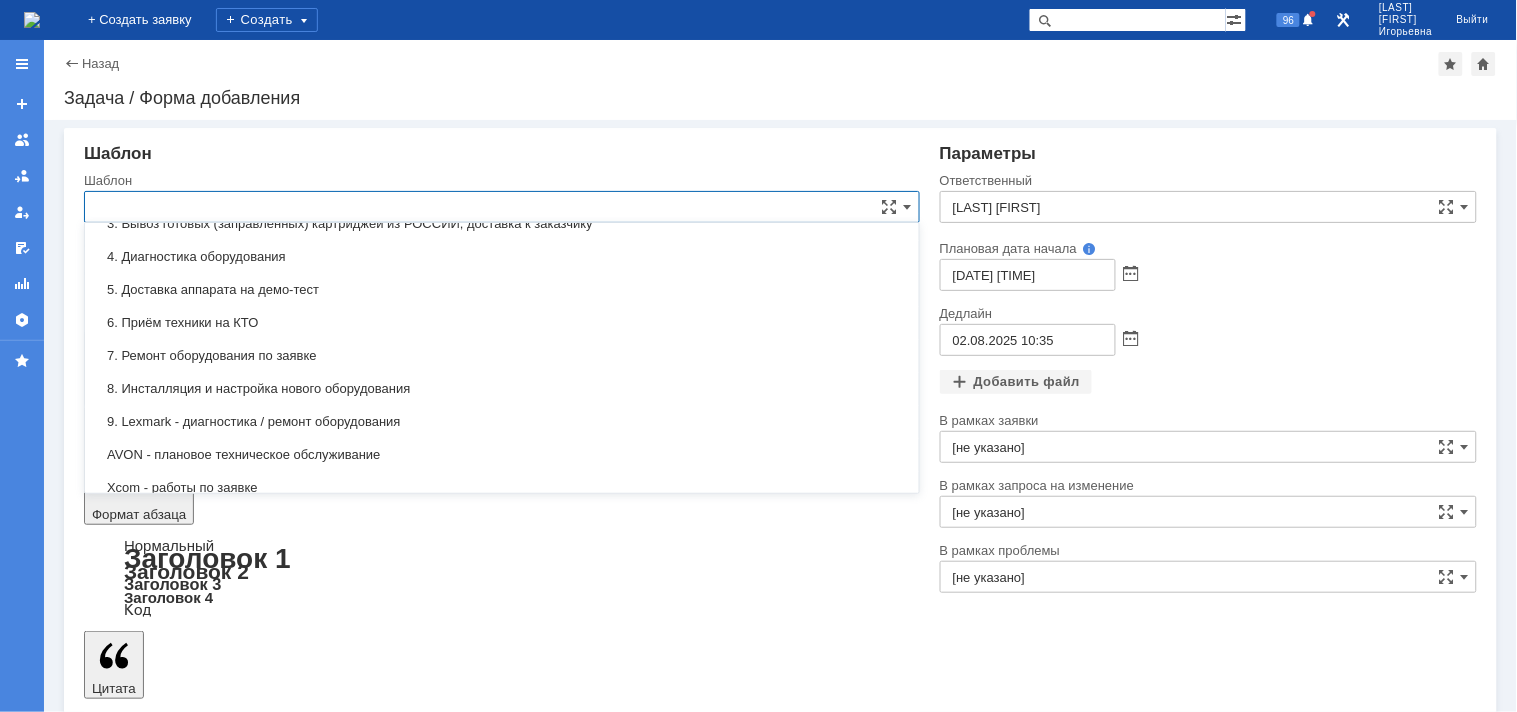 scroll, scrollTop: 144, scrollLeft: 0, axis: vertical 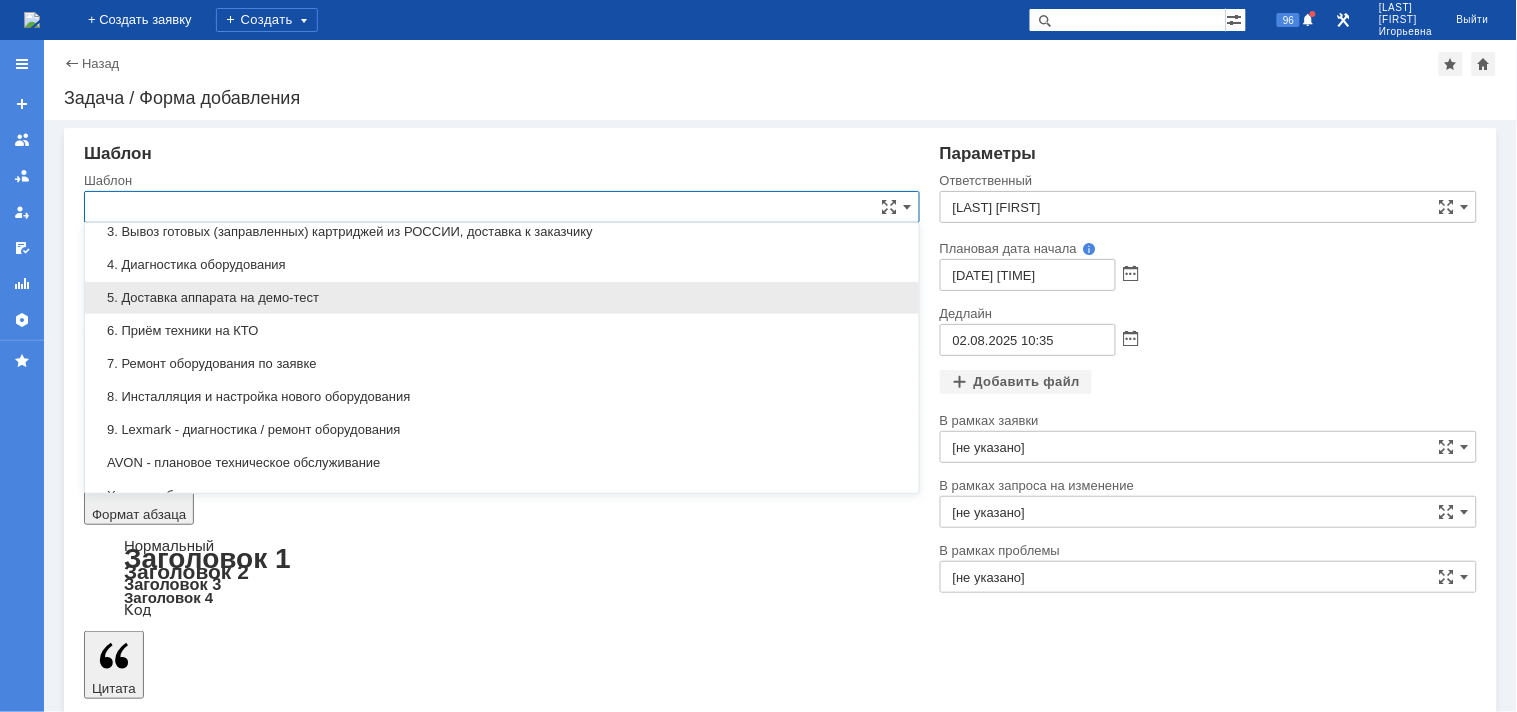 click on "5. Доставка аппарата на демо-тест" at bounding box center (502, 298) 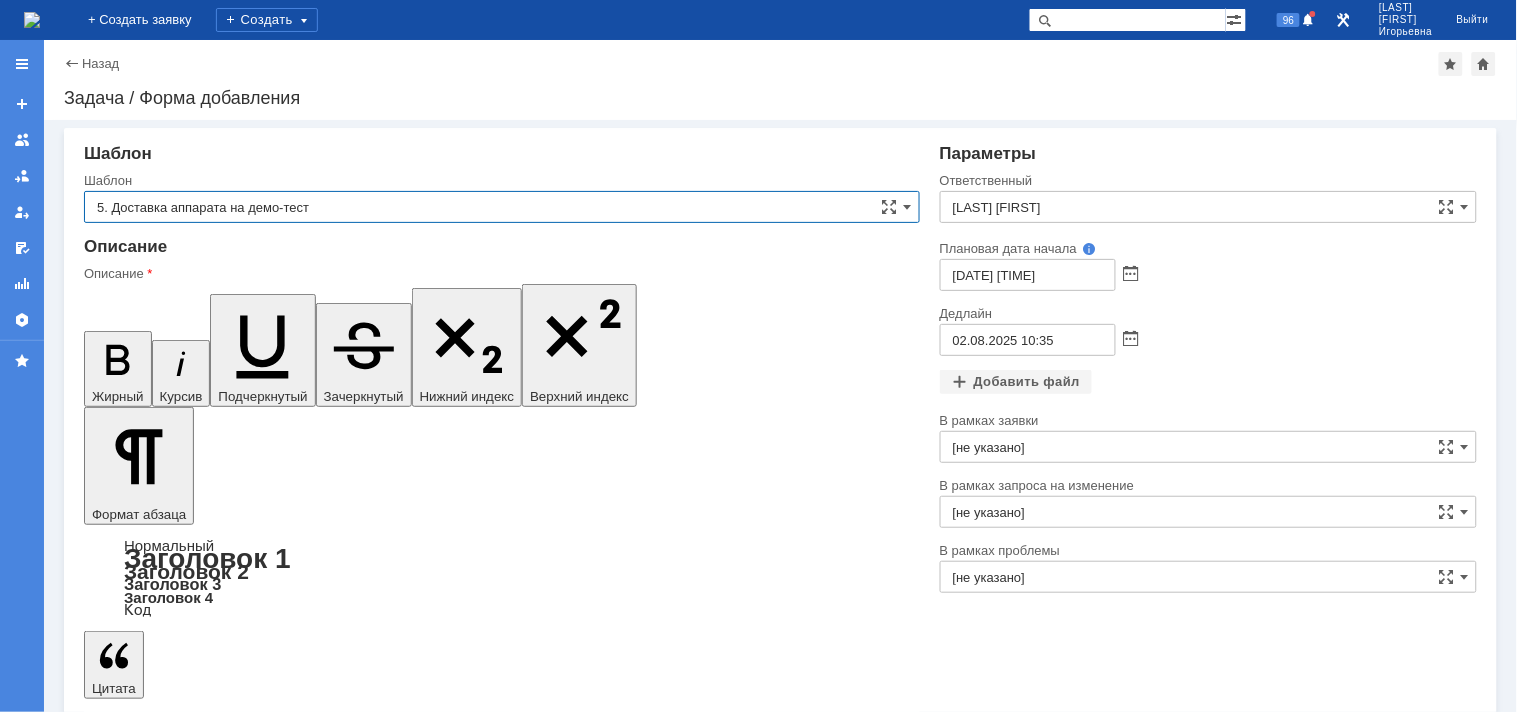type on "[не указано]" 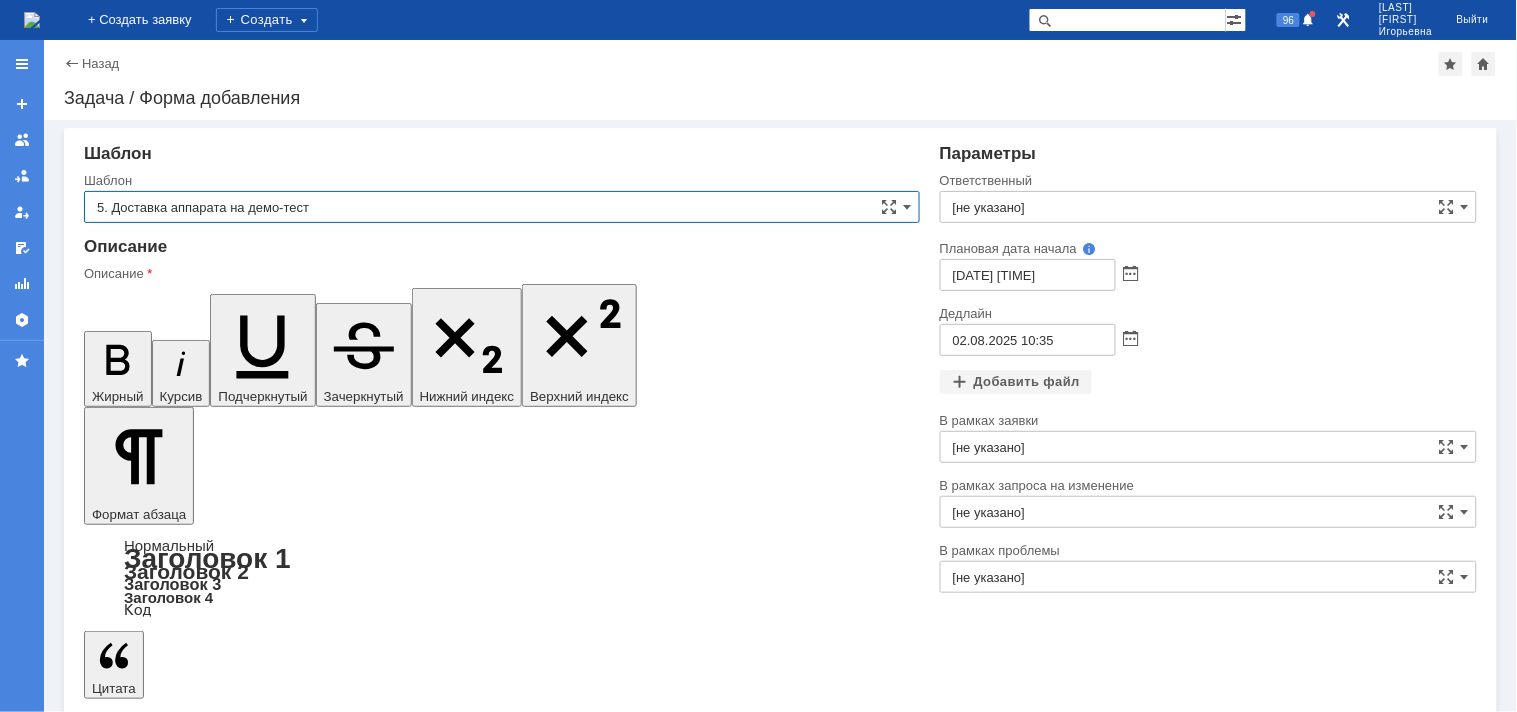 type on "5. Доставка аппарата на демо-тест" 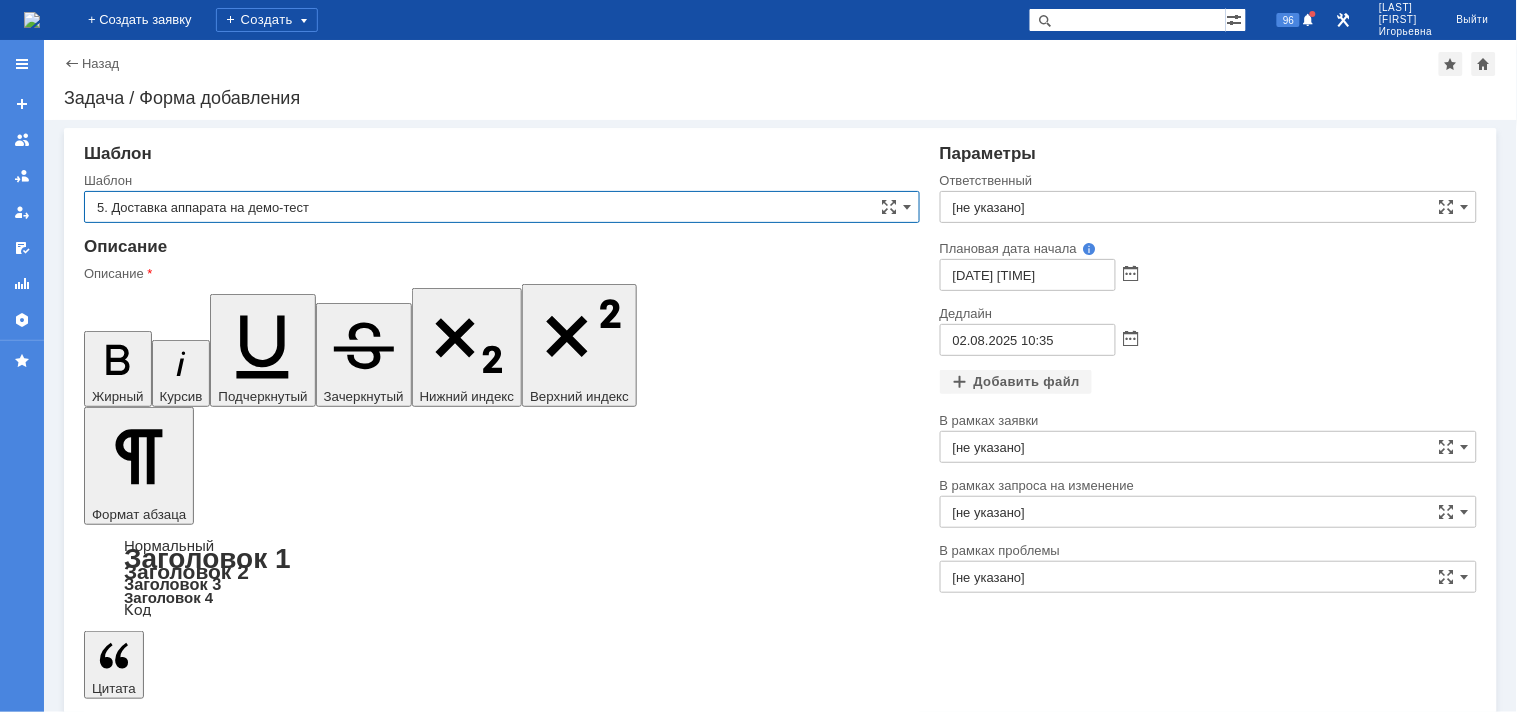 click on "Отмена" at bounding box center (258, 5688) 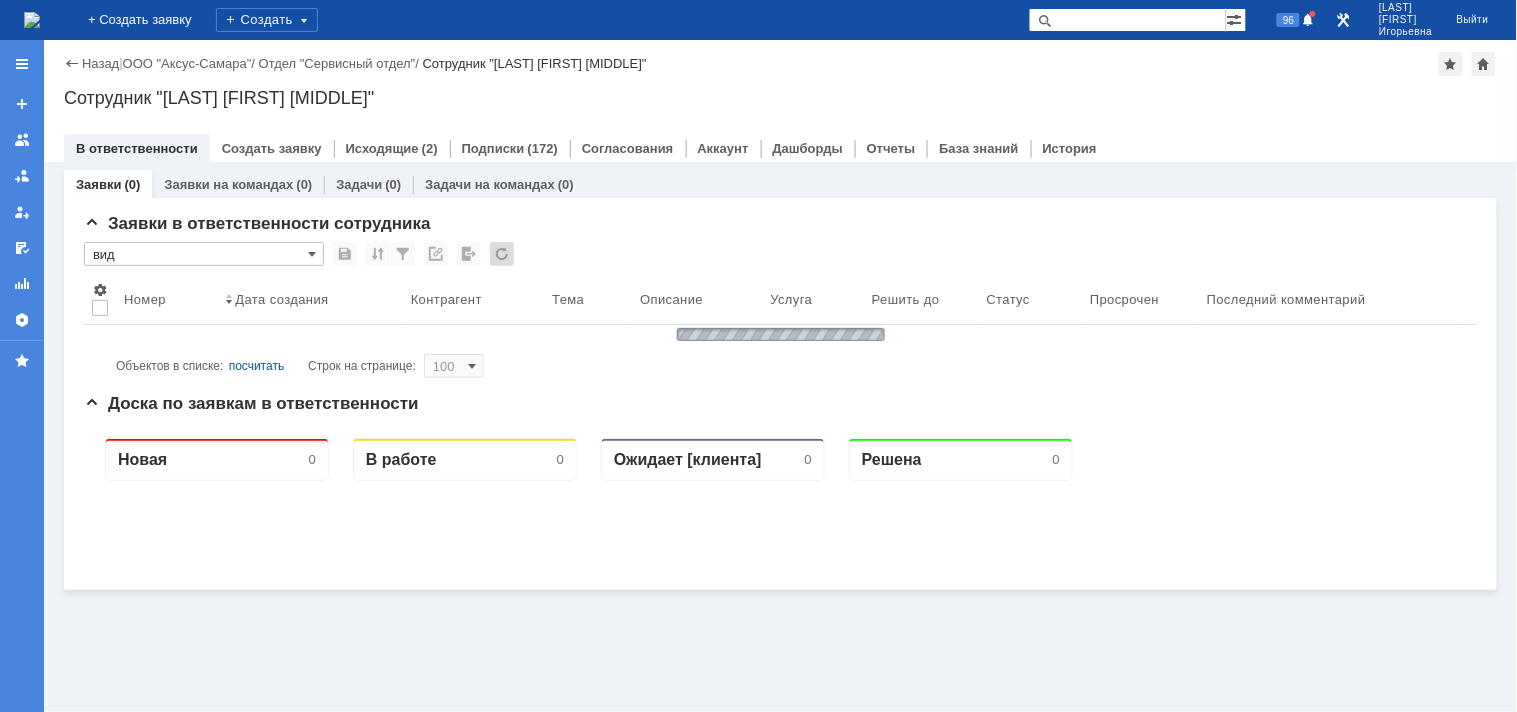 scroll, scrollTop: 0, scrollLeft: 0, axis: both 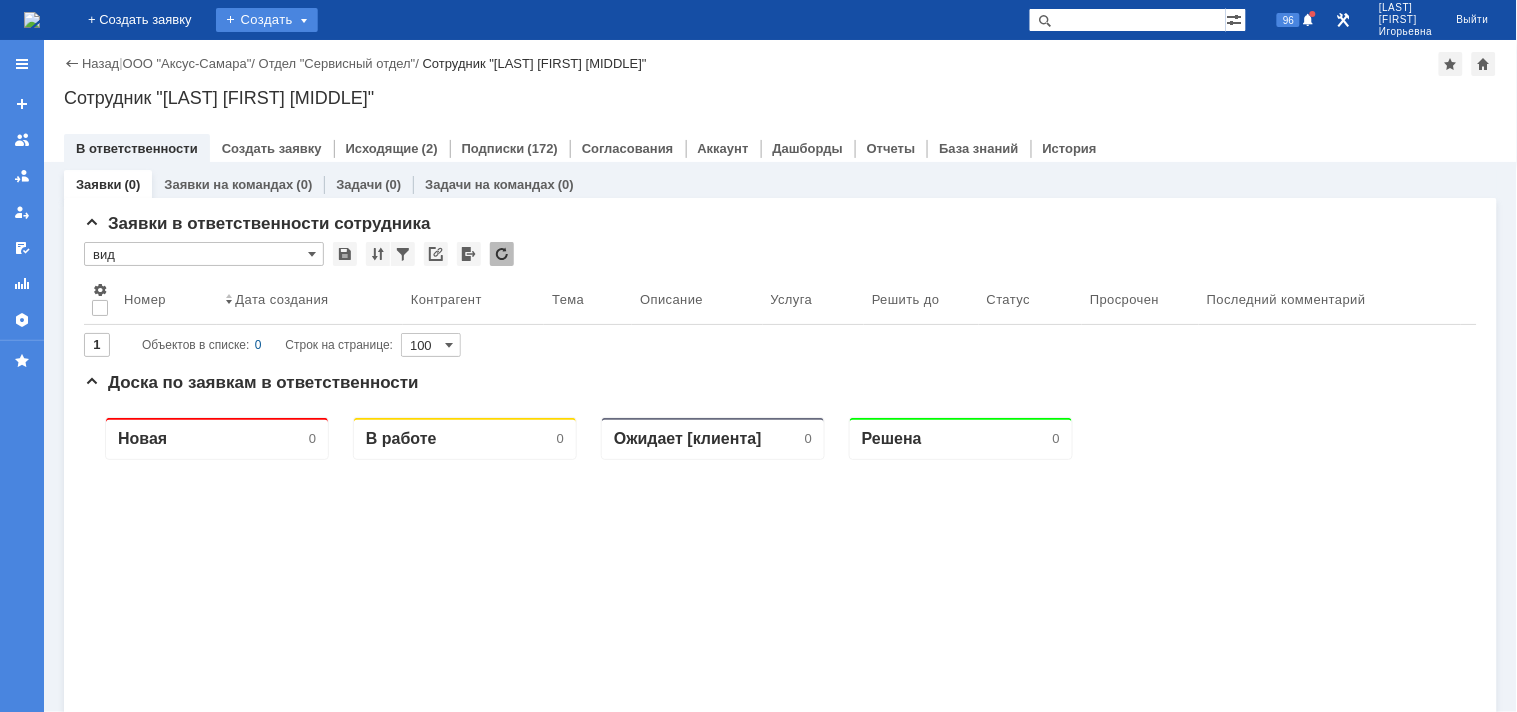 click on "Создать" at bounding box center (267, 20) 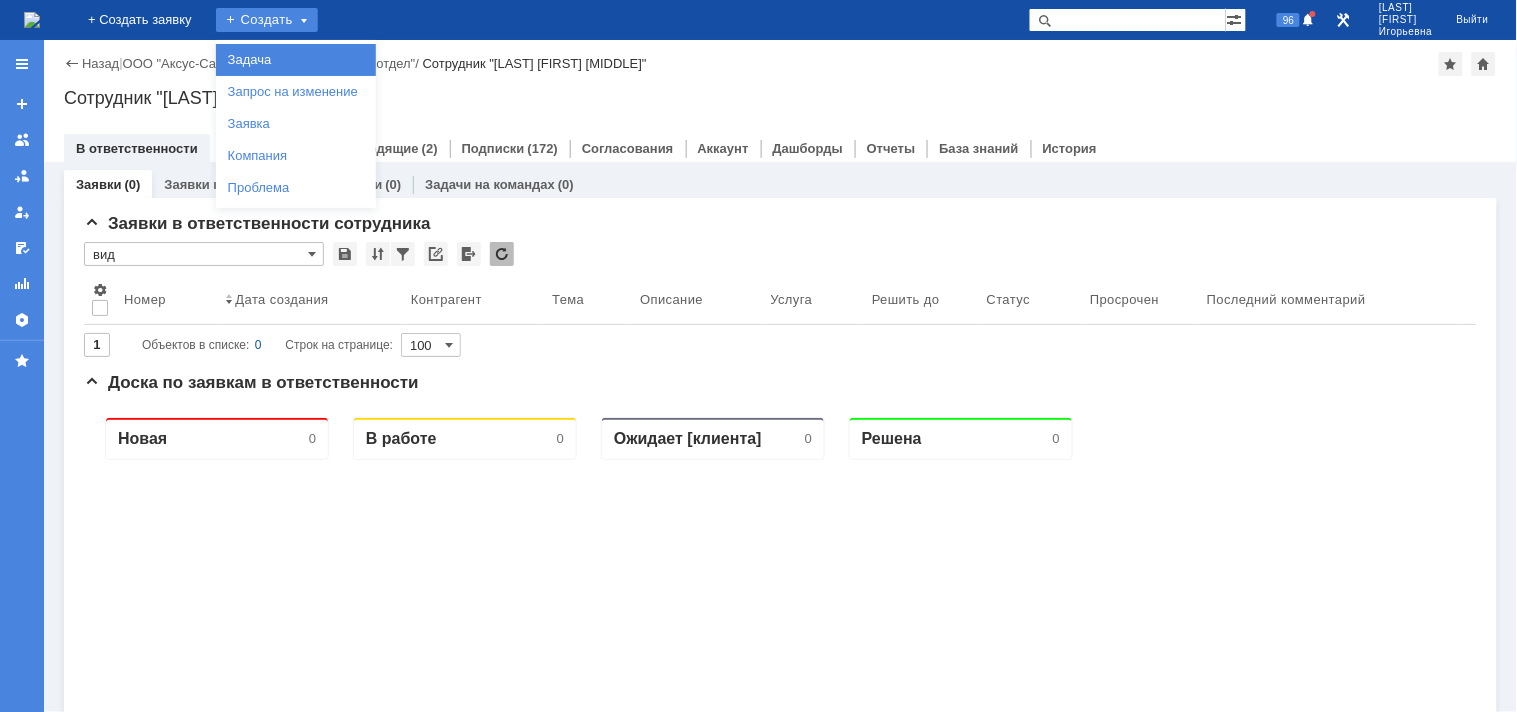 click on "Задача" at bounding box center (296, 60) 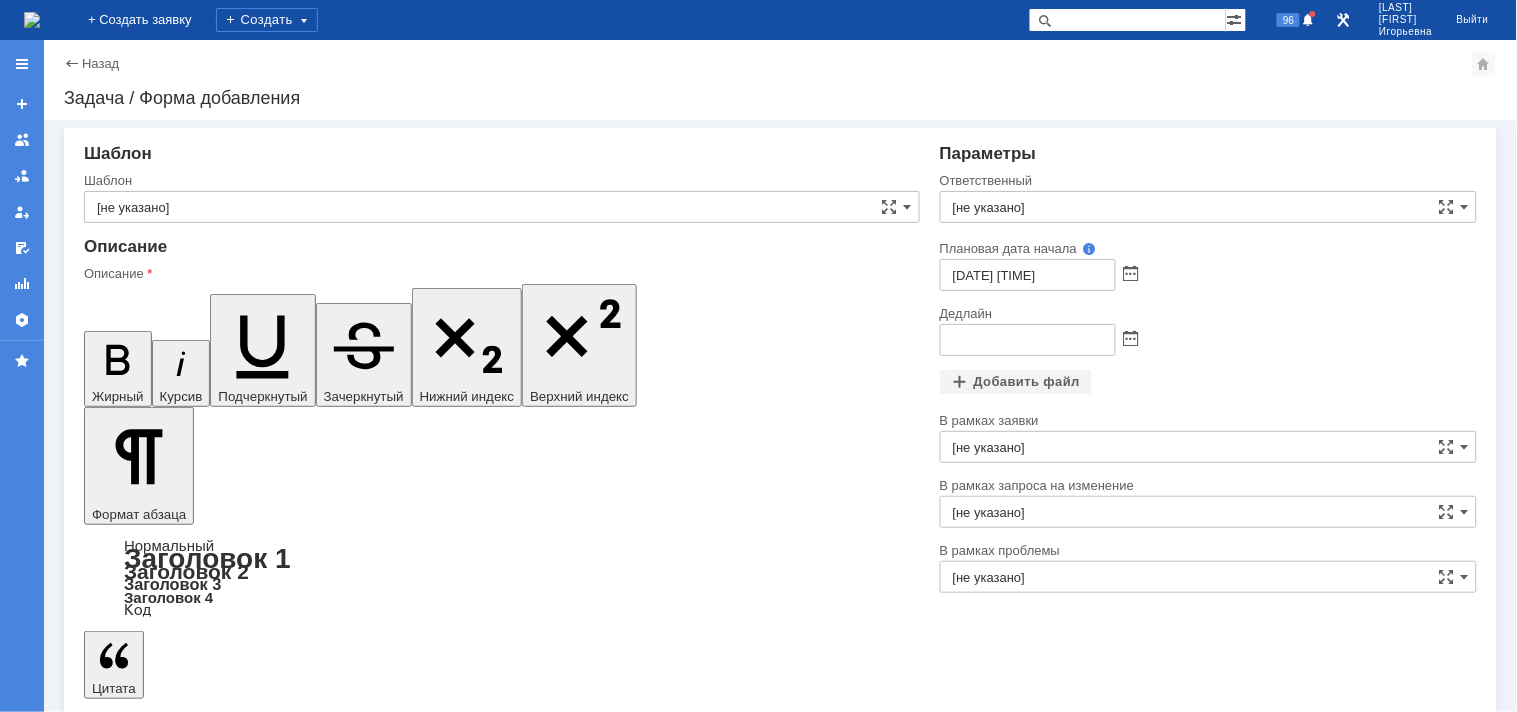 scroll, scrollTop: 0, scrollLeft: 0, axis: both 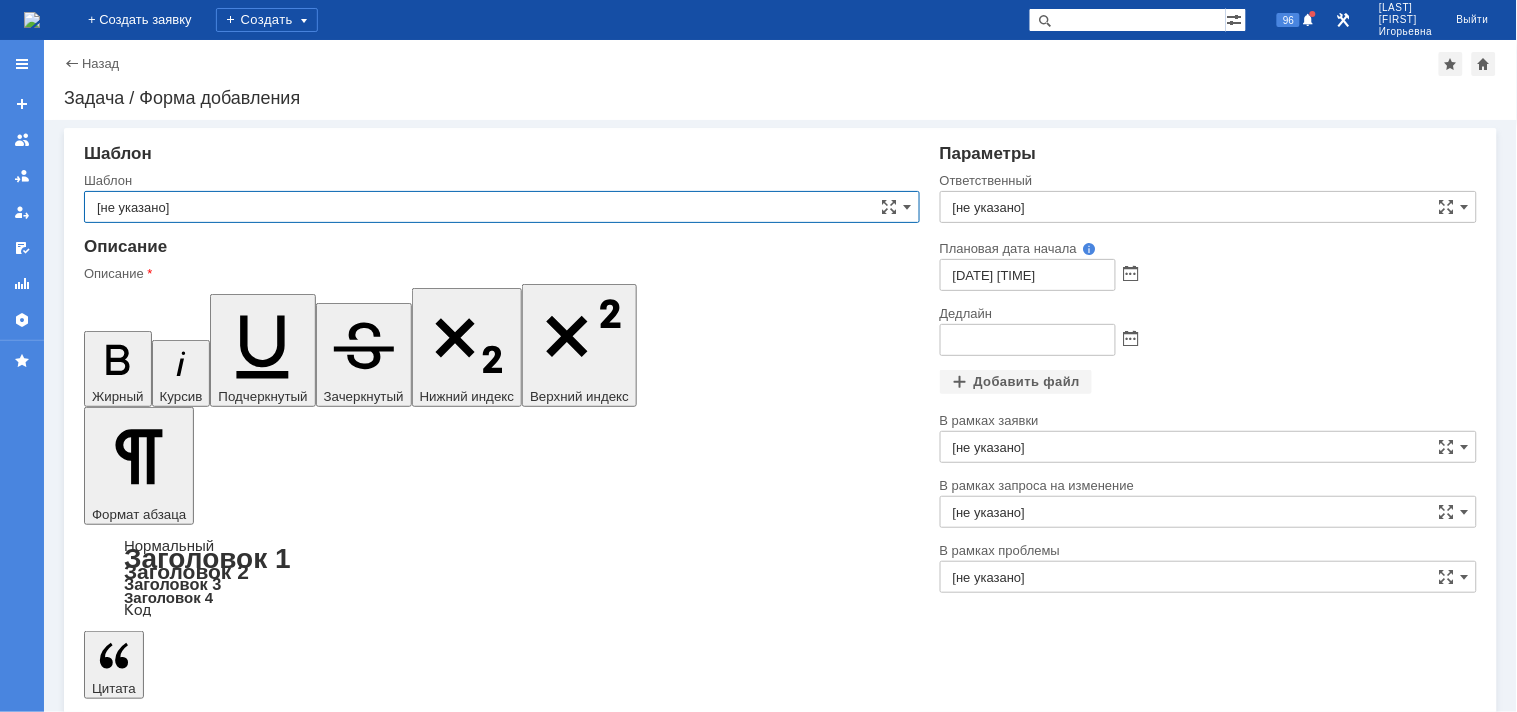click on "[не указано]" at bounding box center (502, 207) 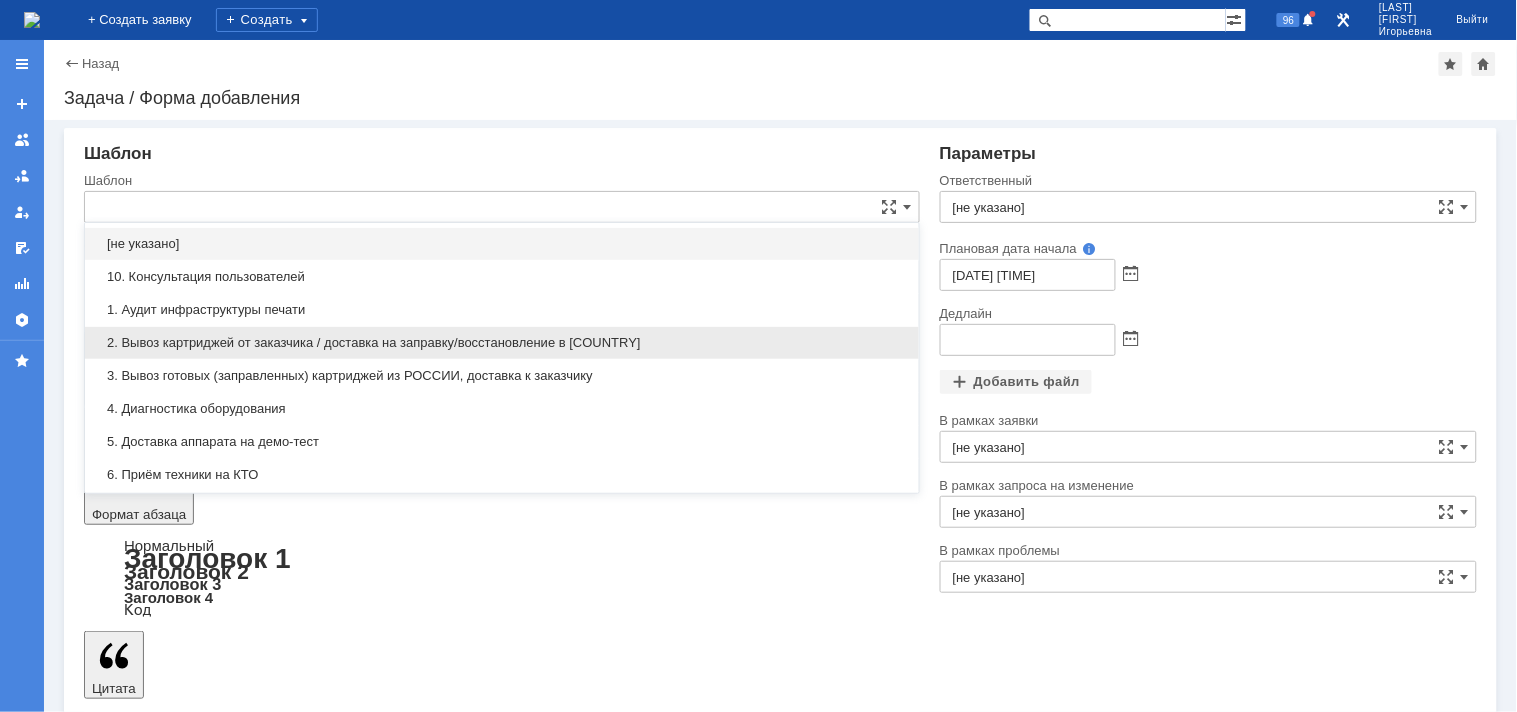 click on "2. Вывоз картриджей от заказчика / доставка на заправку/восстановление в [COUNTRY]" at bounding box center [502, 343] 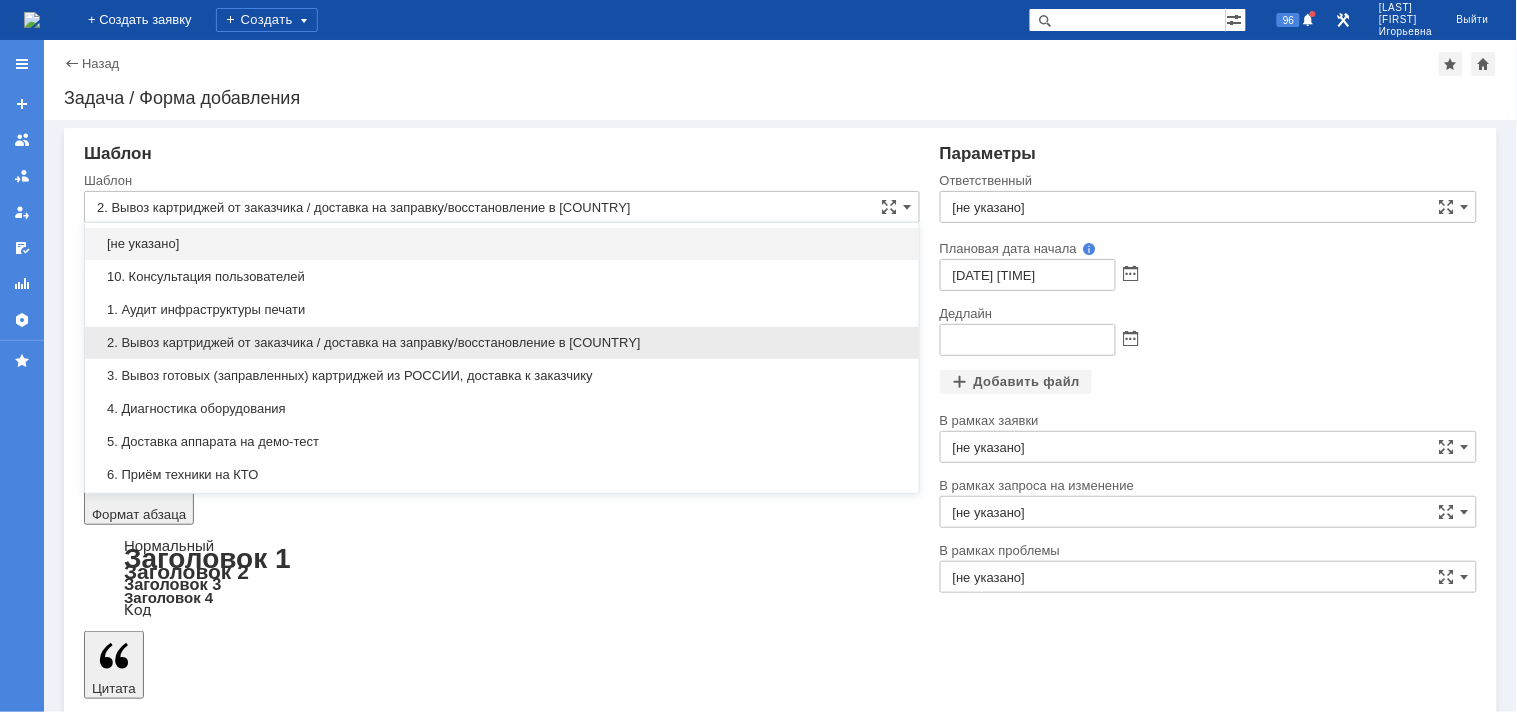 type on "[LAST] [FIRST]" 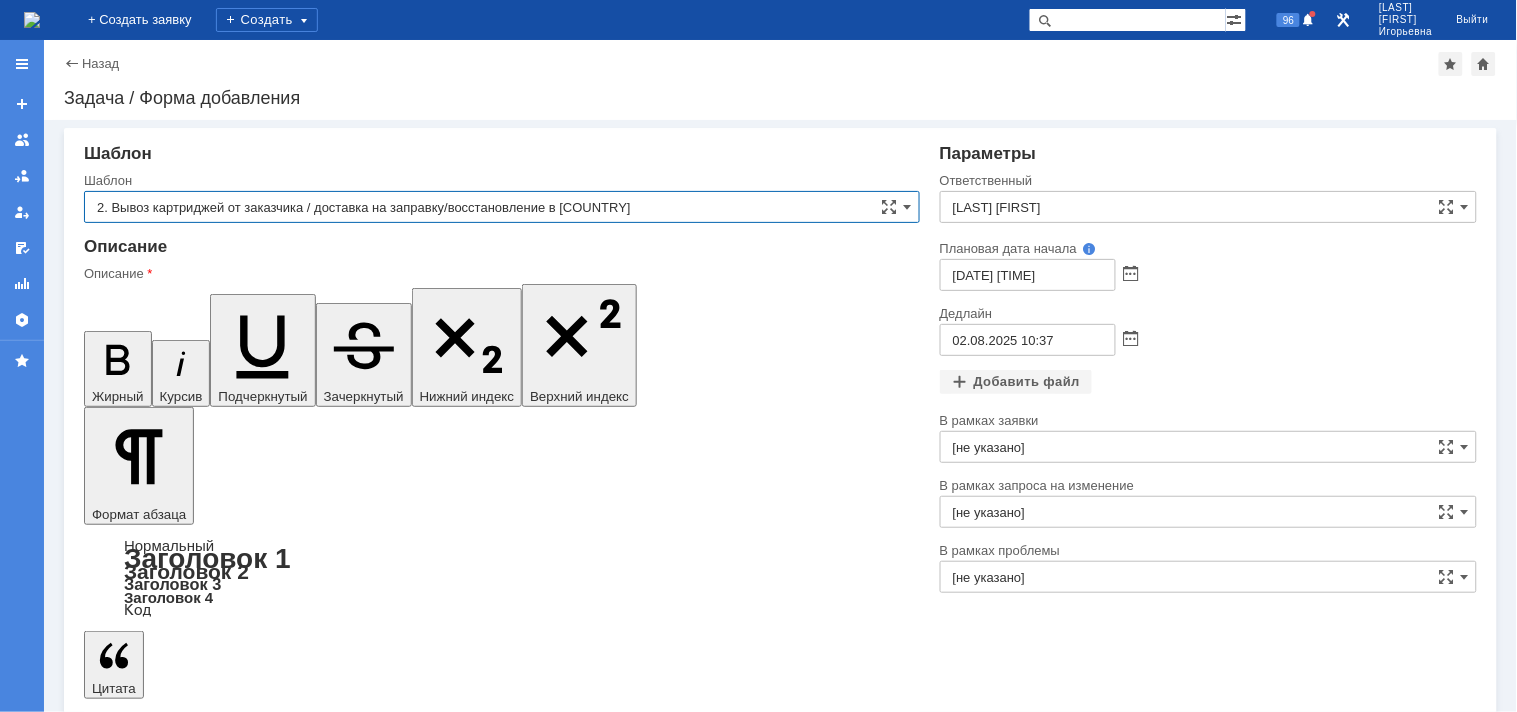 click on "2. Вывоз картриджей от заказчика / доставка на заправку/восстановление в [COUNTRY]" at bounding box center (502, 207) 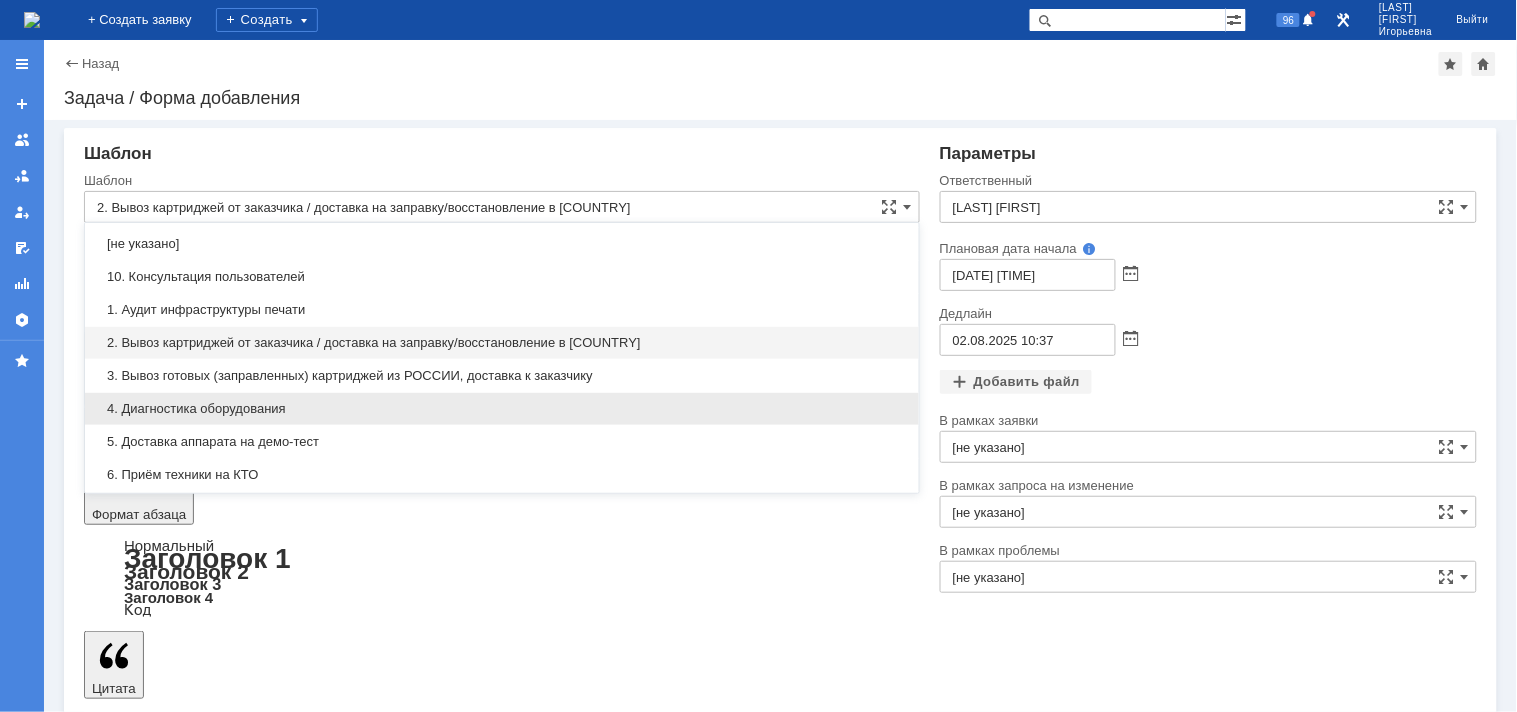 click on "4. Диагностика оборудования" at bounding box center (502, 409) 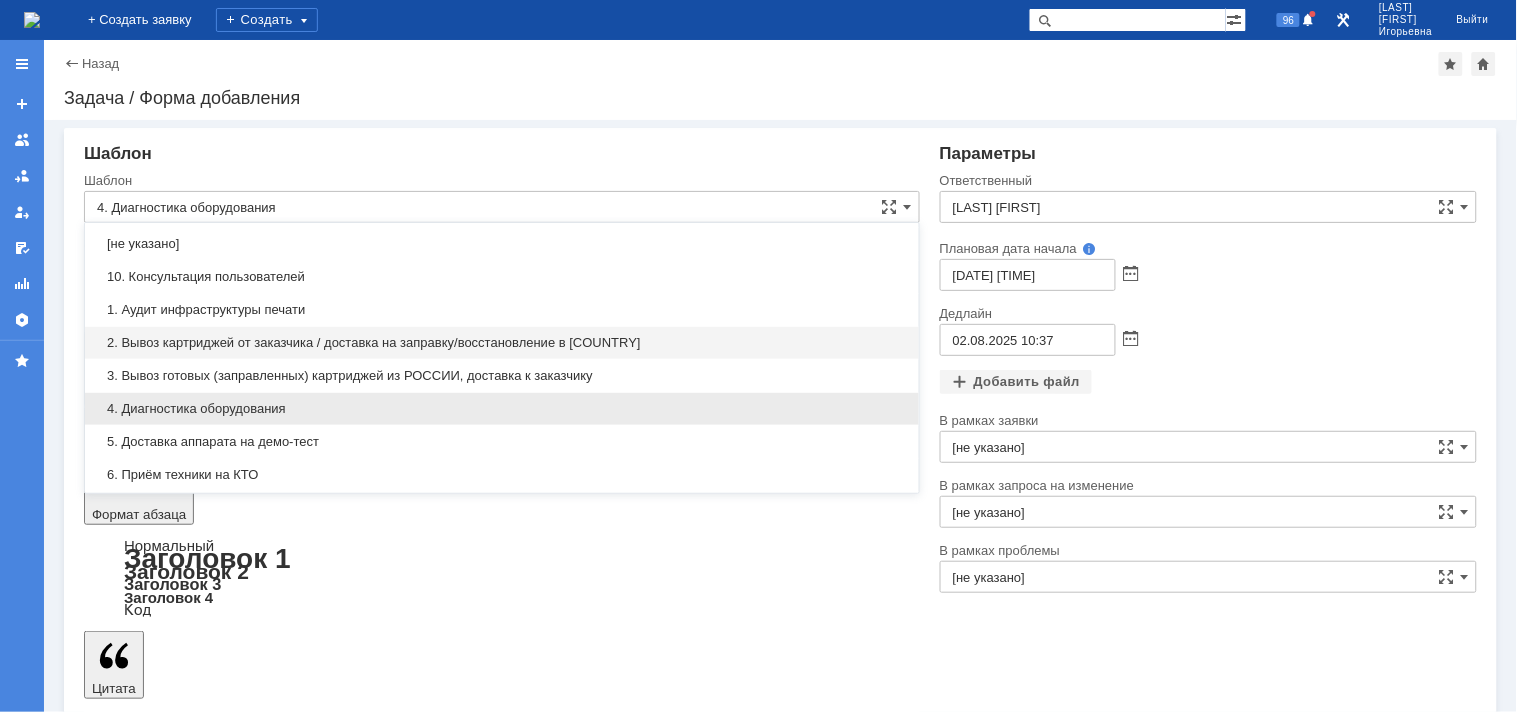 type on "[не указано]" 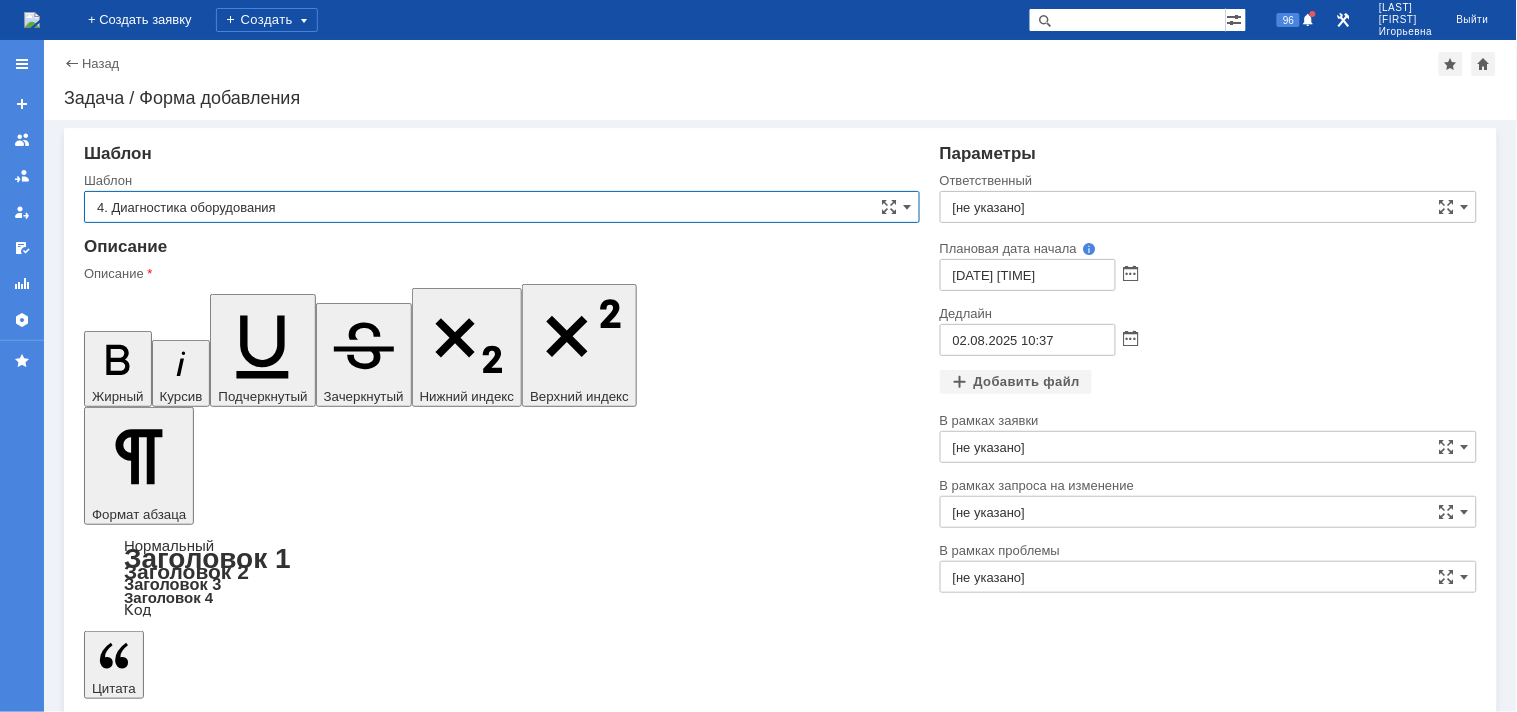 type on "4. Диагностика оборудования" 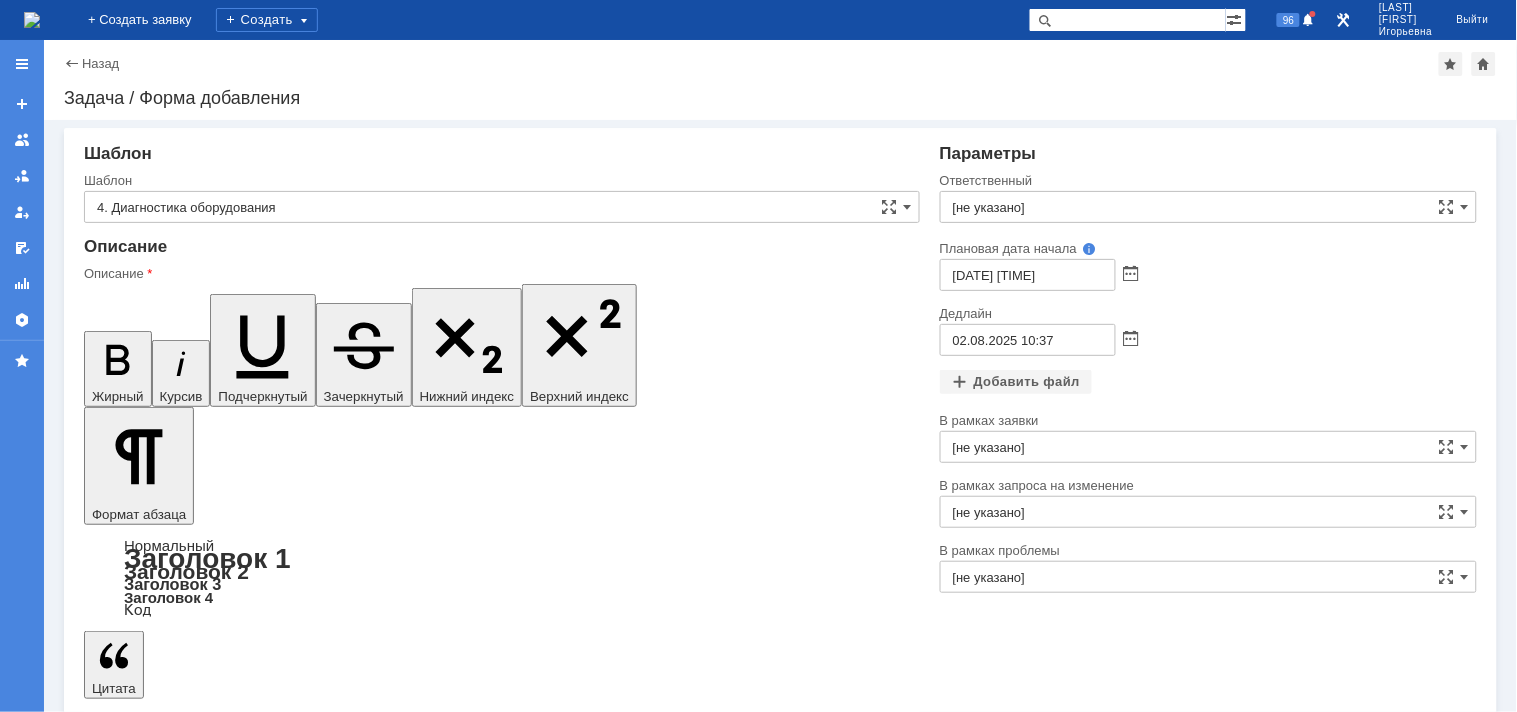click on "Диагностика аппарата и устранение неисправности согласно заявки:" at bounding box center (215, 5494) 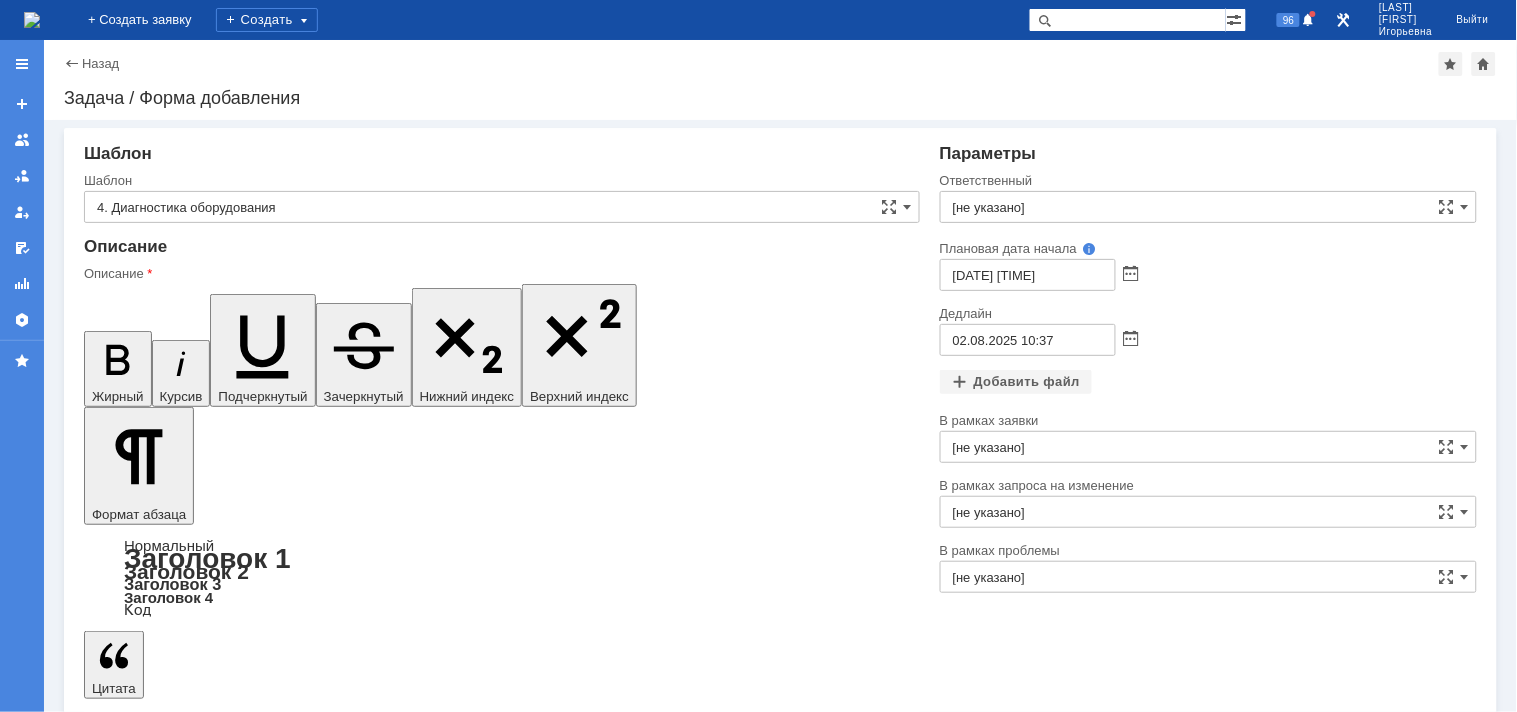 type 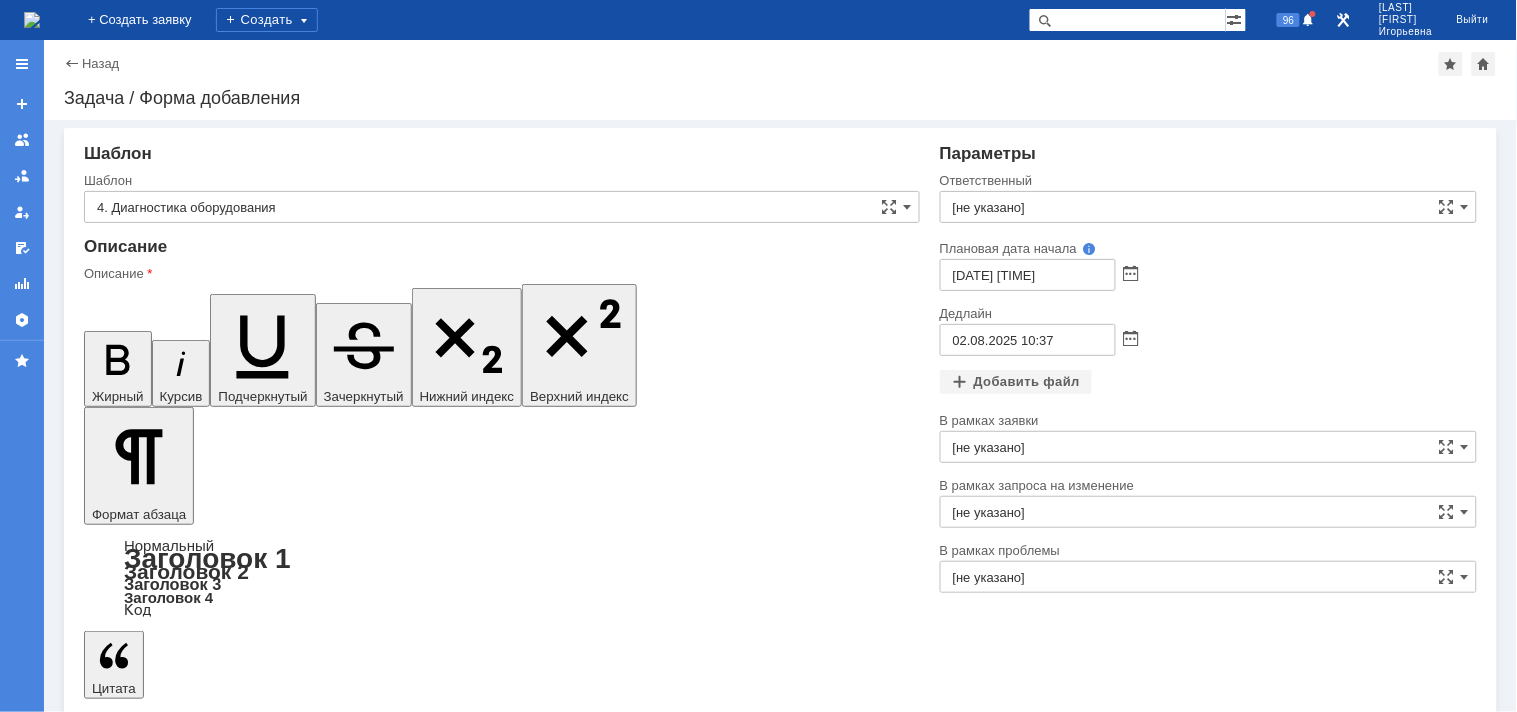 click at bounding box center [246, 5498] 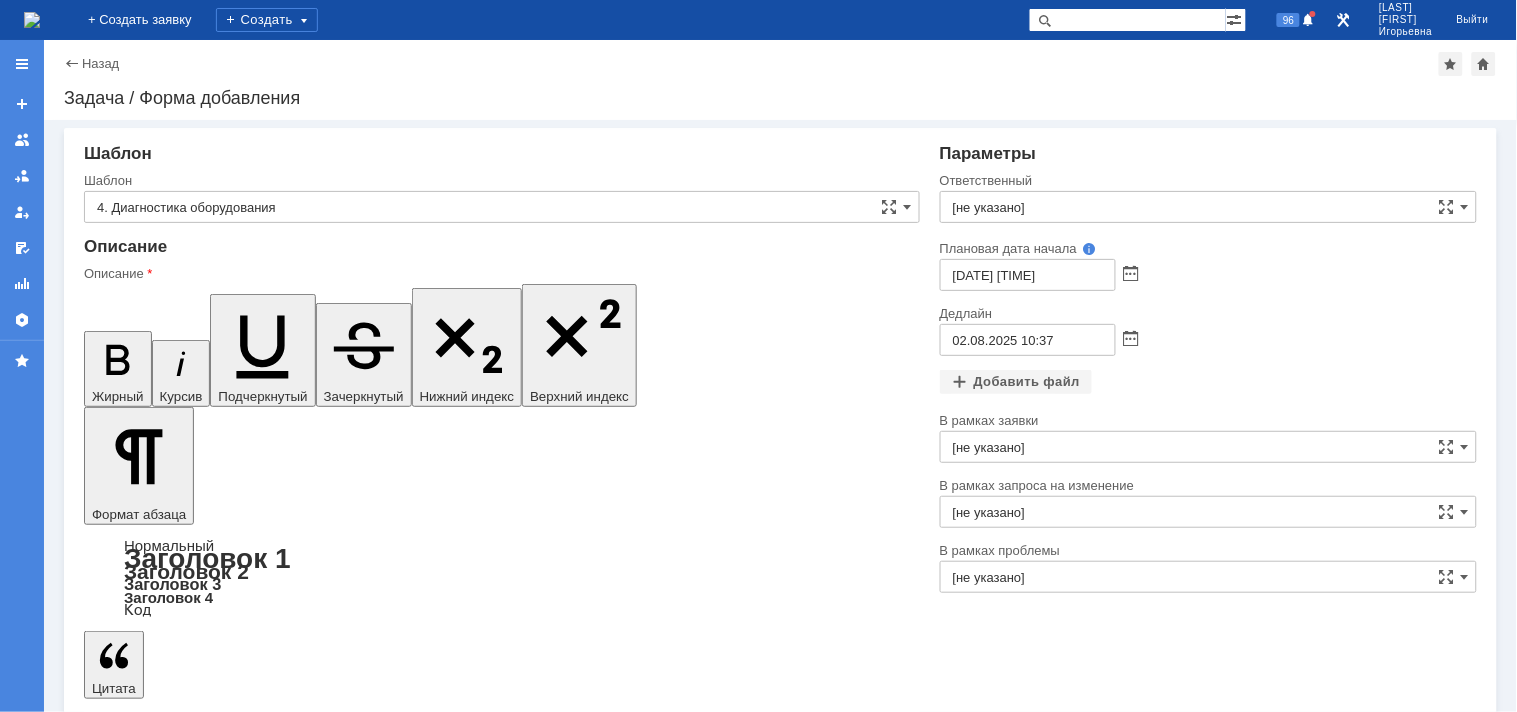 click at bounding box center [246, 5594] 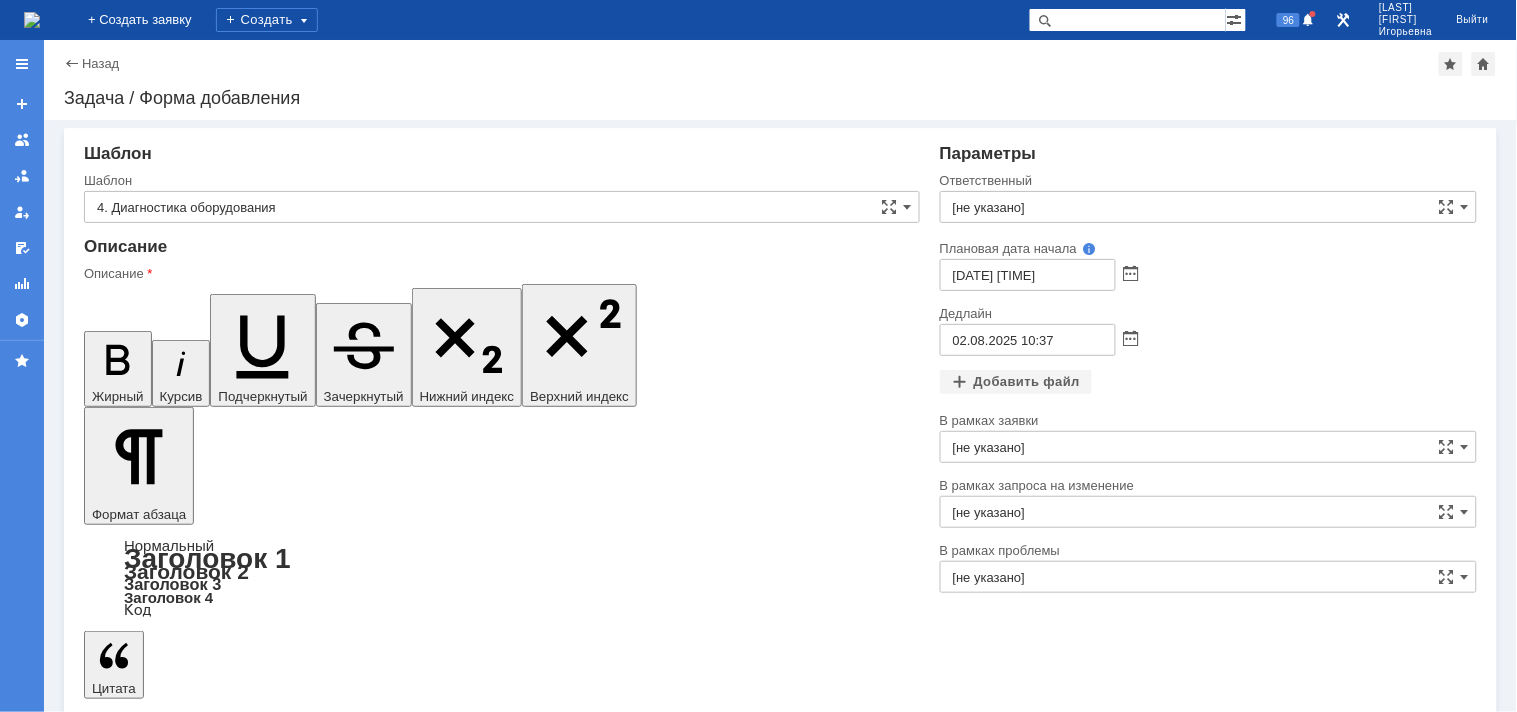 click at bounding box center [246, 5594] 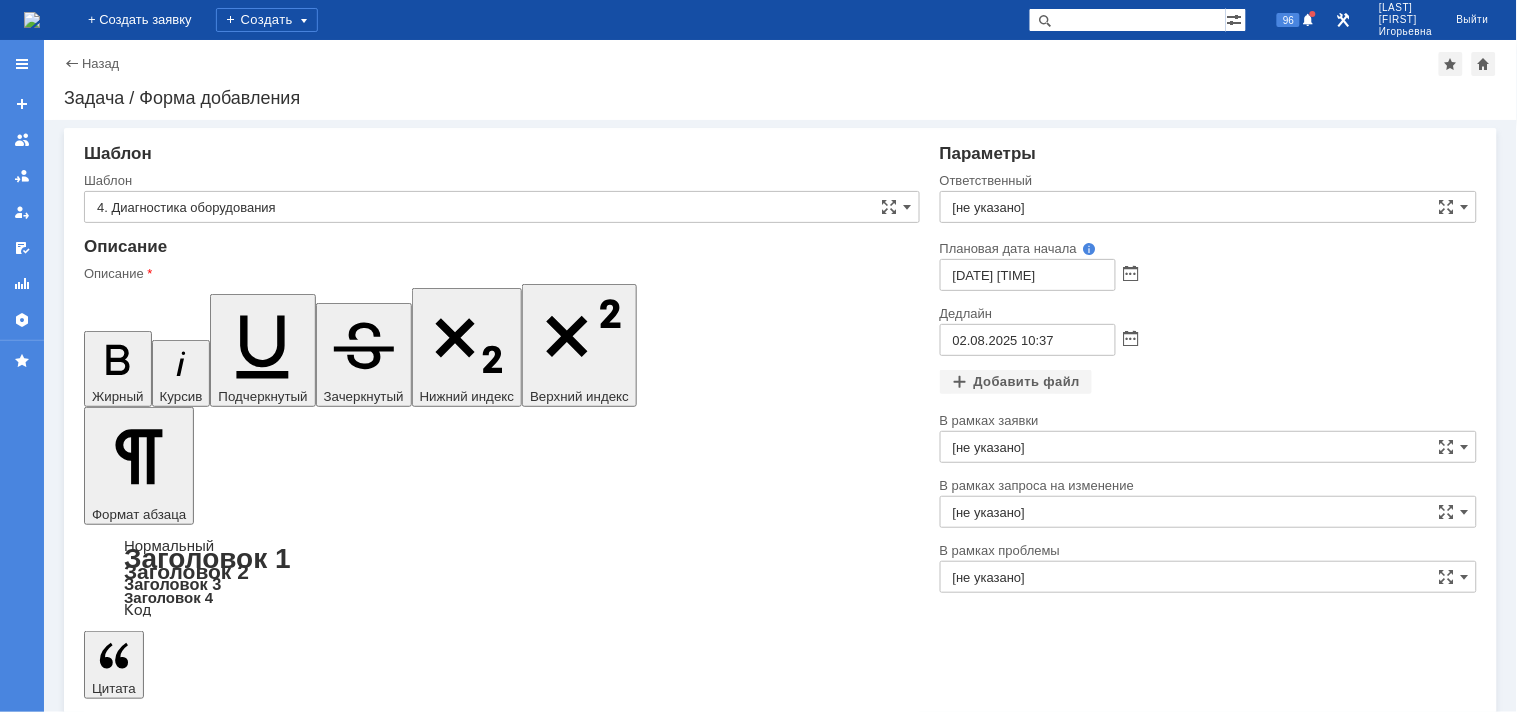 scroll, scrollTop: 758, scrollLeft: 5, axis: both 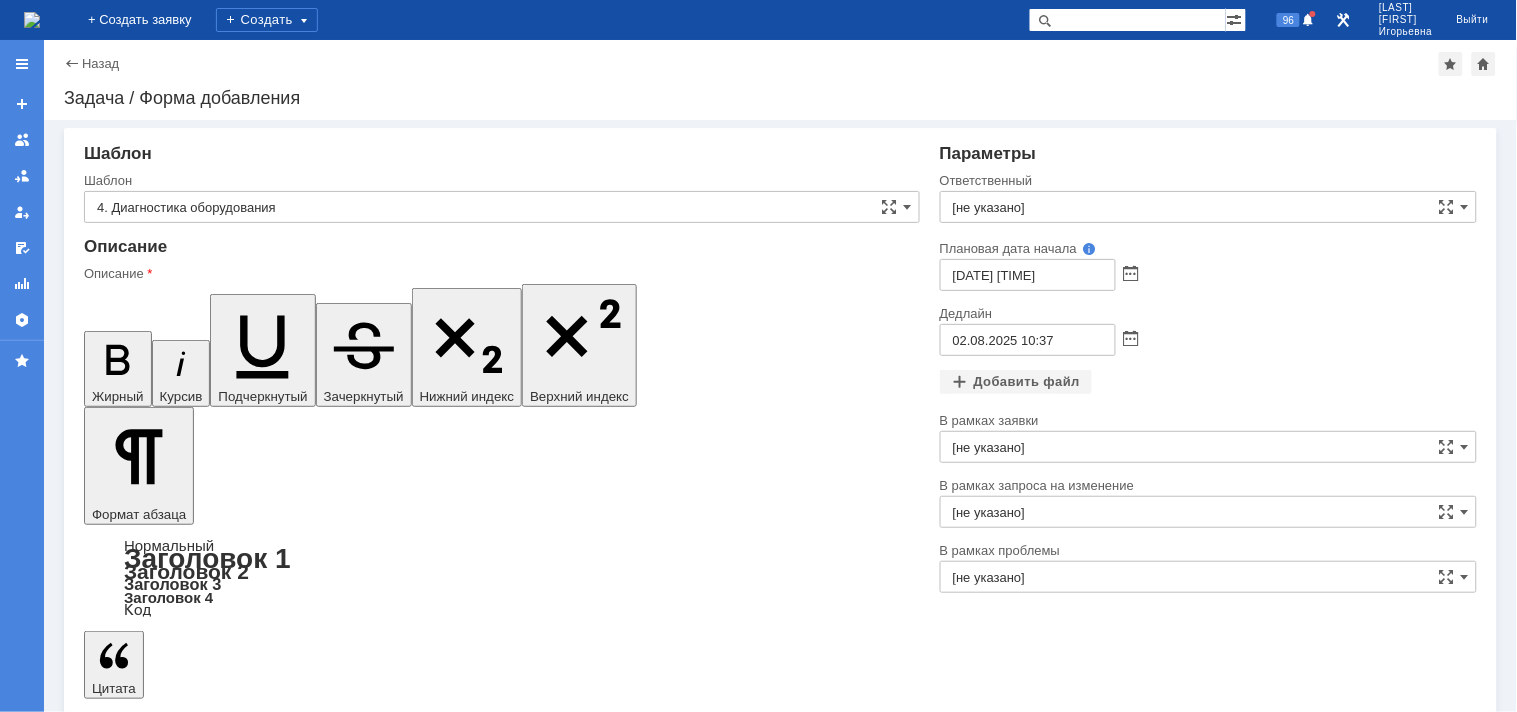 click on "Картриджи отгружены." at bounding box center [246, 5546] 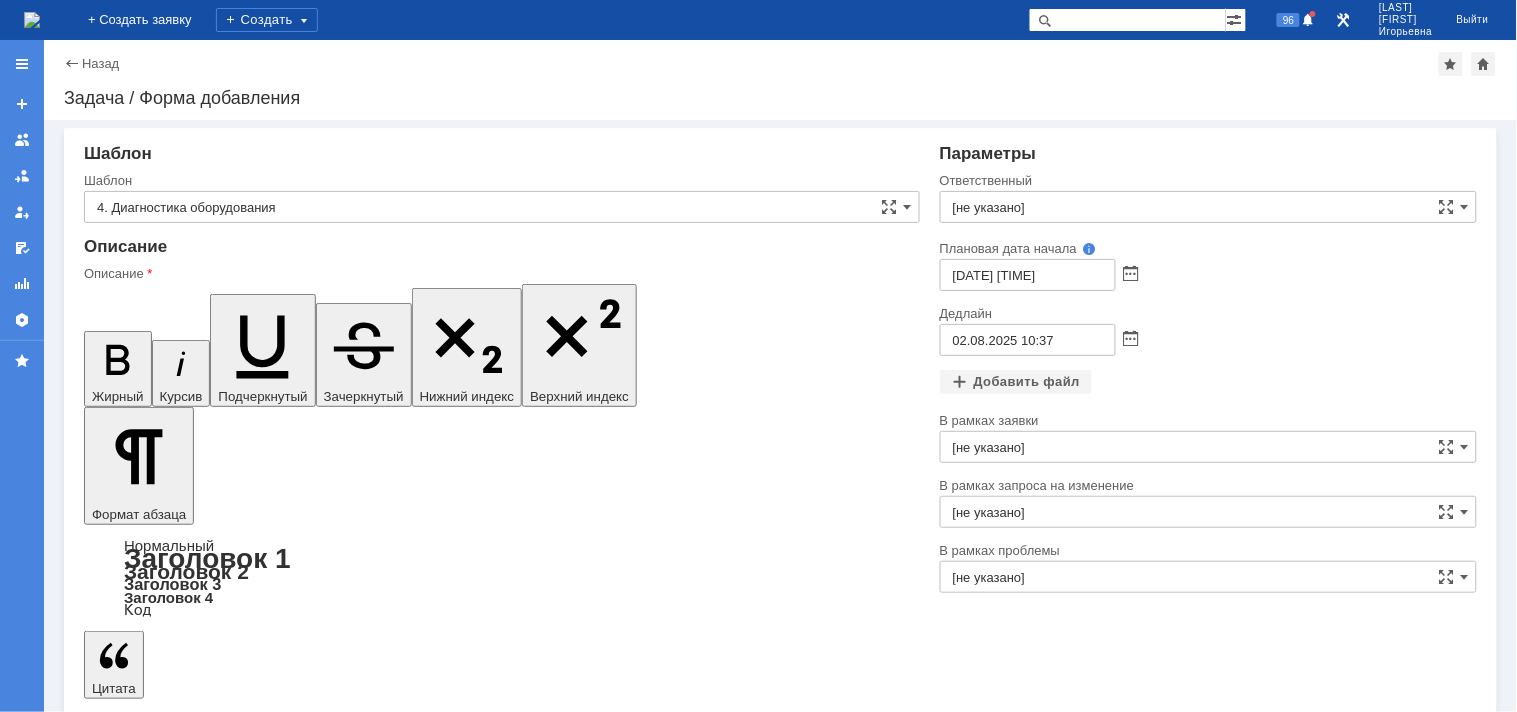 click on "[NAME], просьба передать картриджи (8 комплектов) для дальней отправки в Сабетту" at bounding box center (244, 5514) 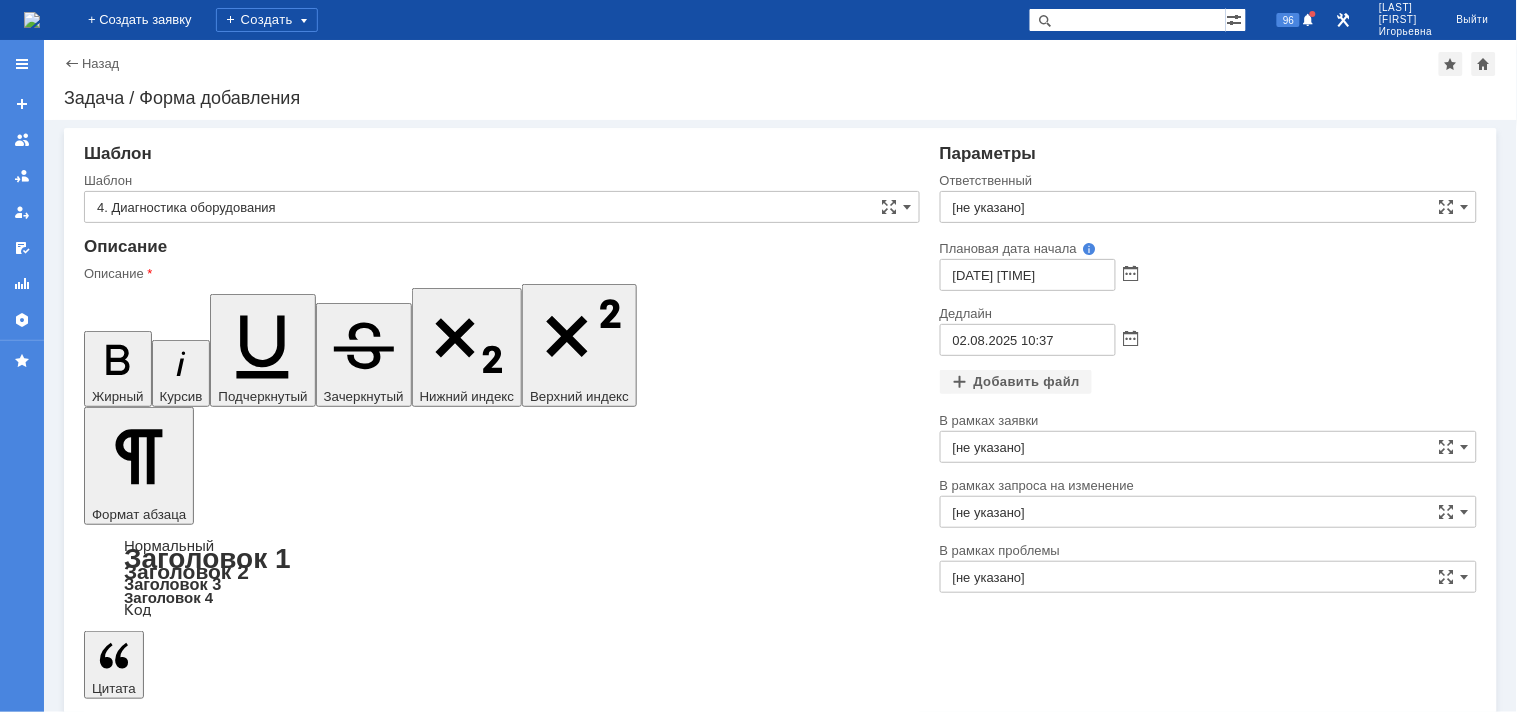click on "[не указано]" at bounding box center (1208, 207) 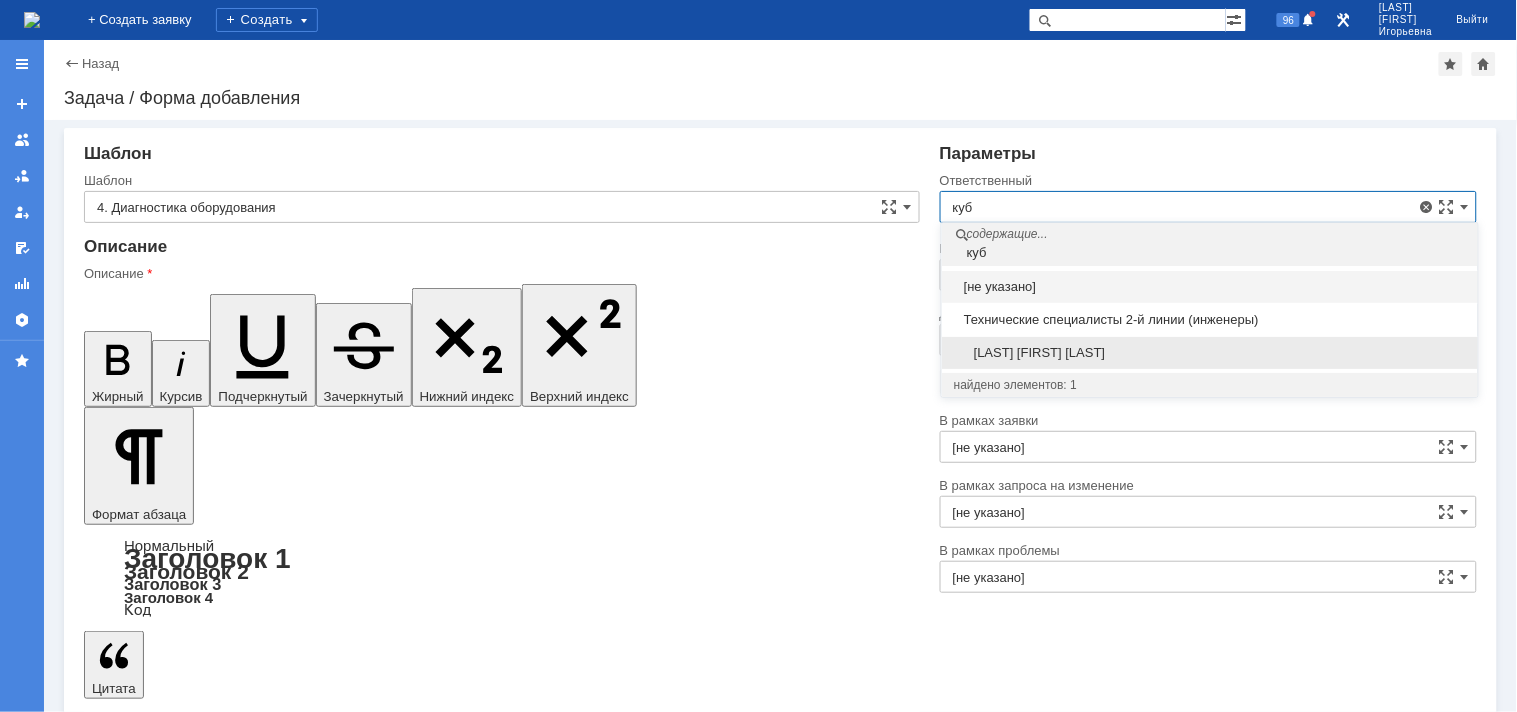 click on "[LAST] [FIRST] [LAST]" at bounding box center [1210, 353] 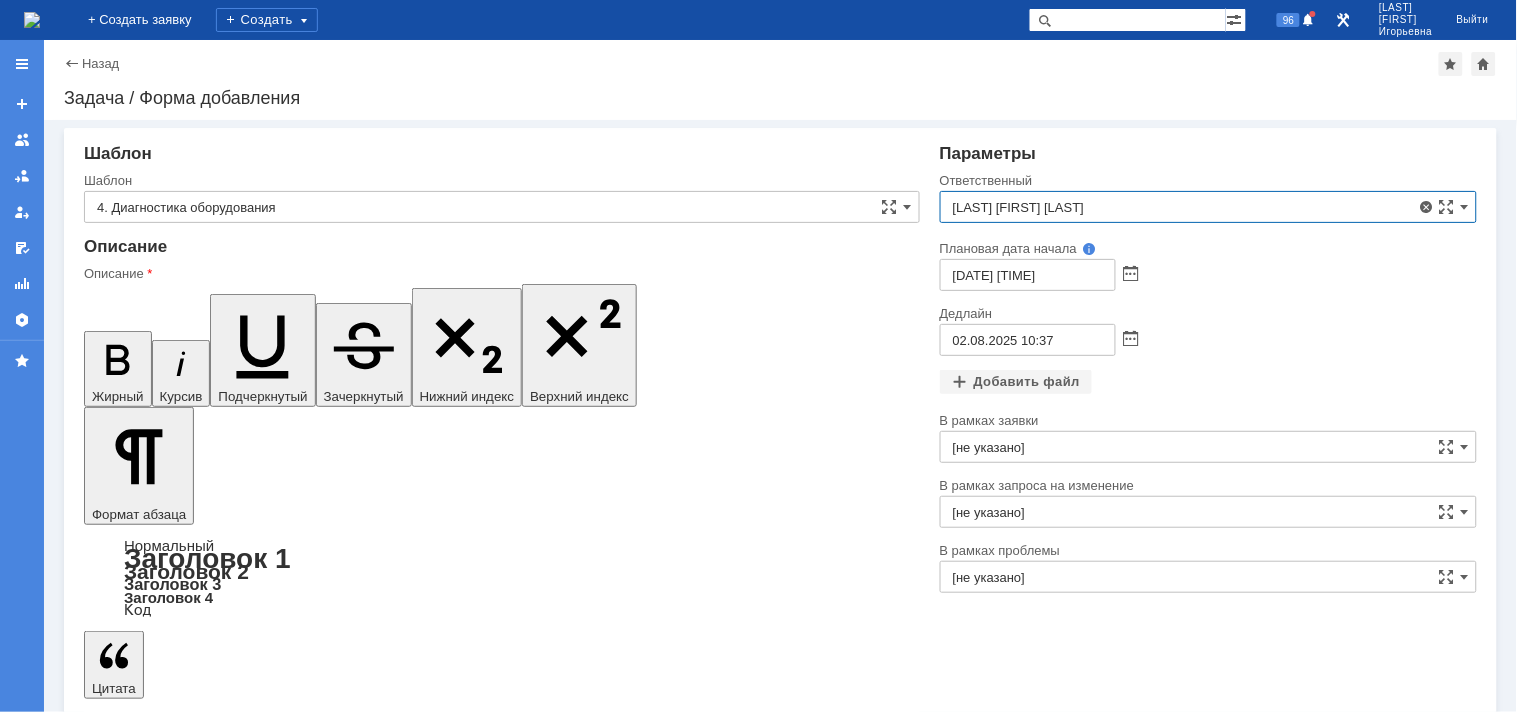 type on "[LAST] [FIRST] [LAST]" 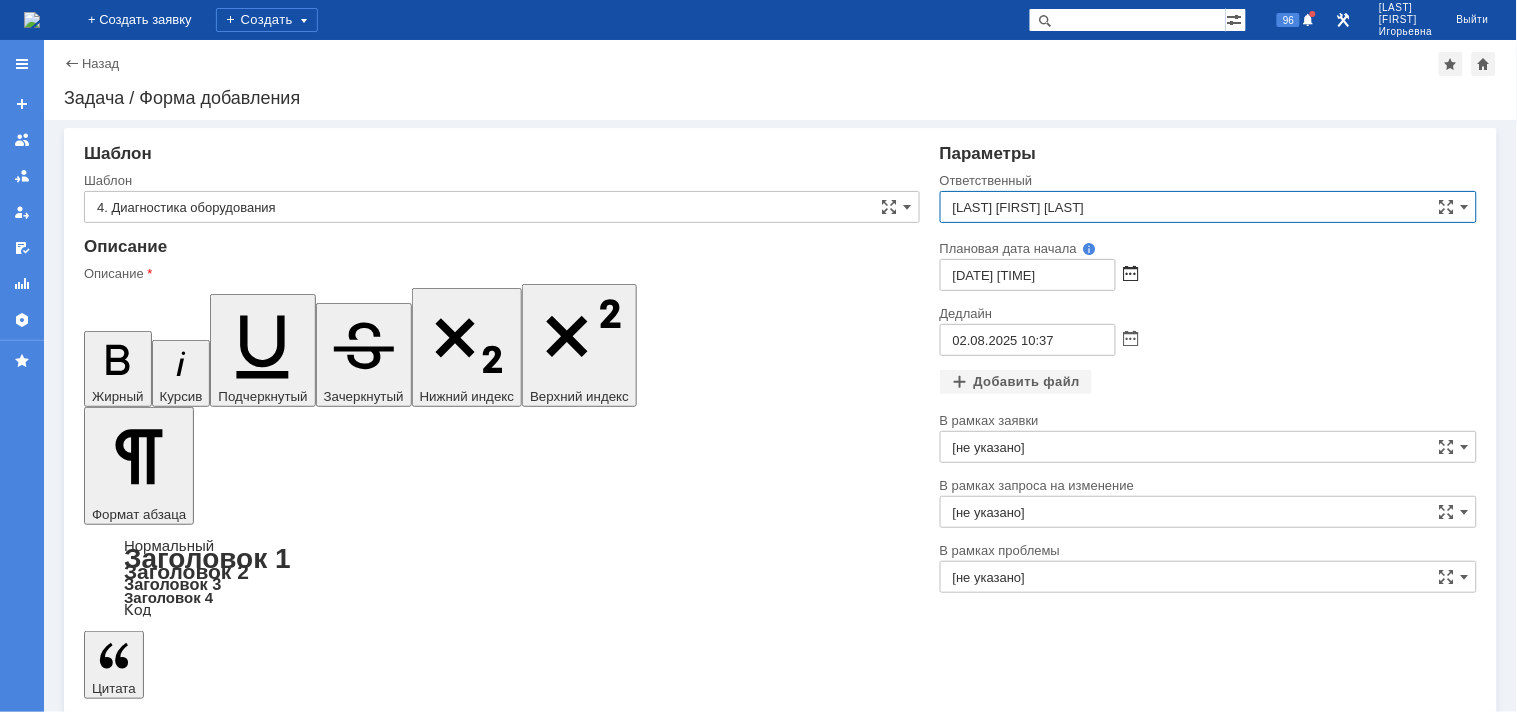 click at bounding box center [1131, 275] 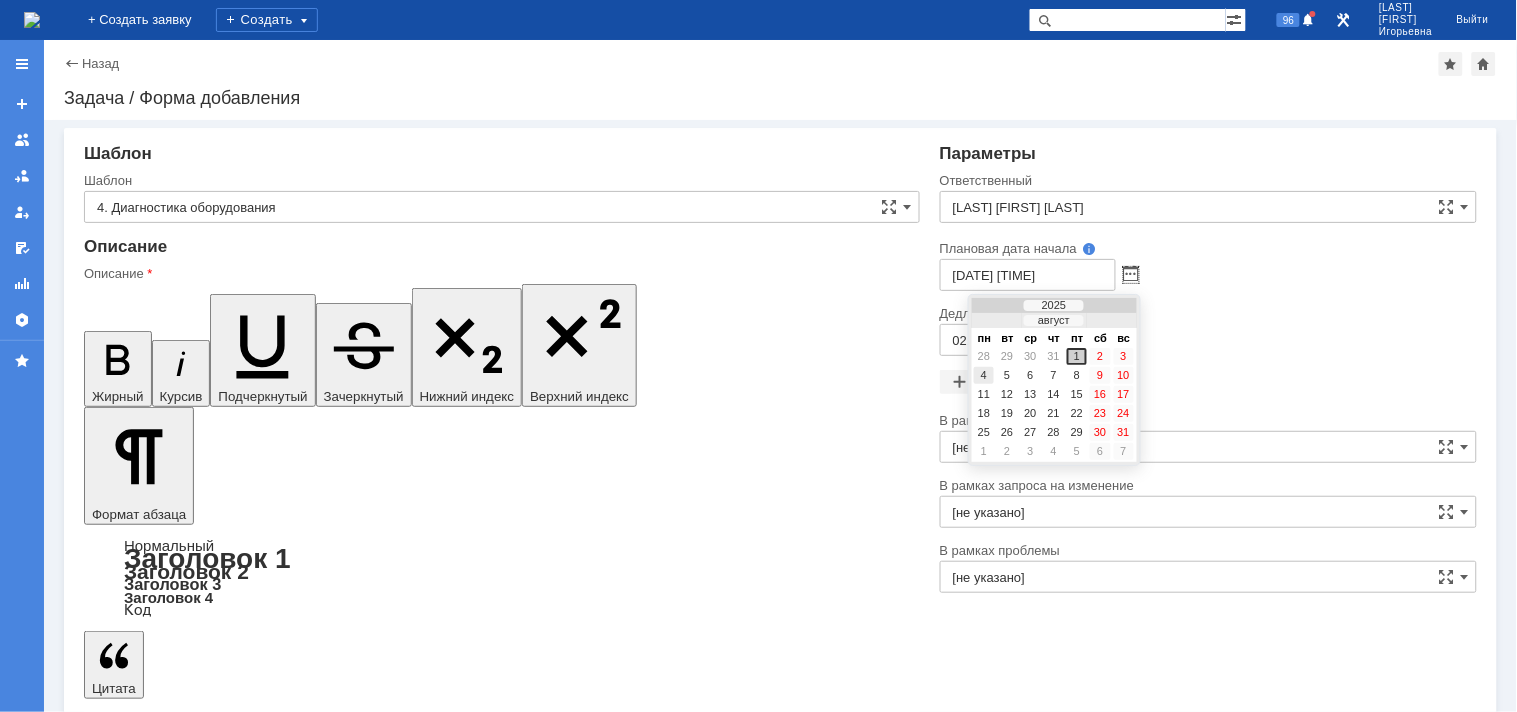 click on "4" at bounding box center (984, 375) 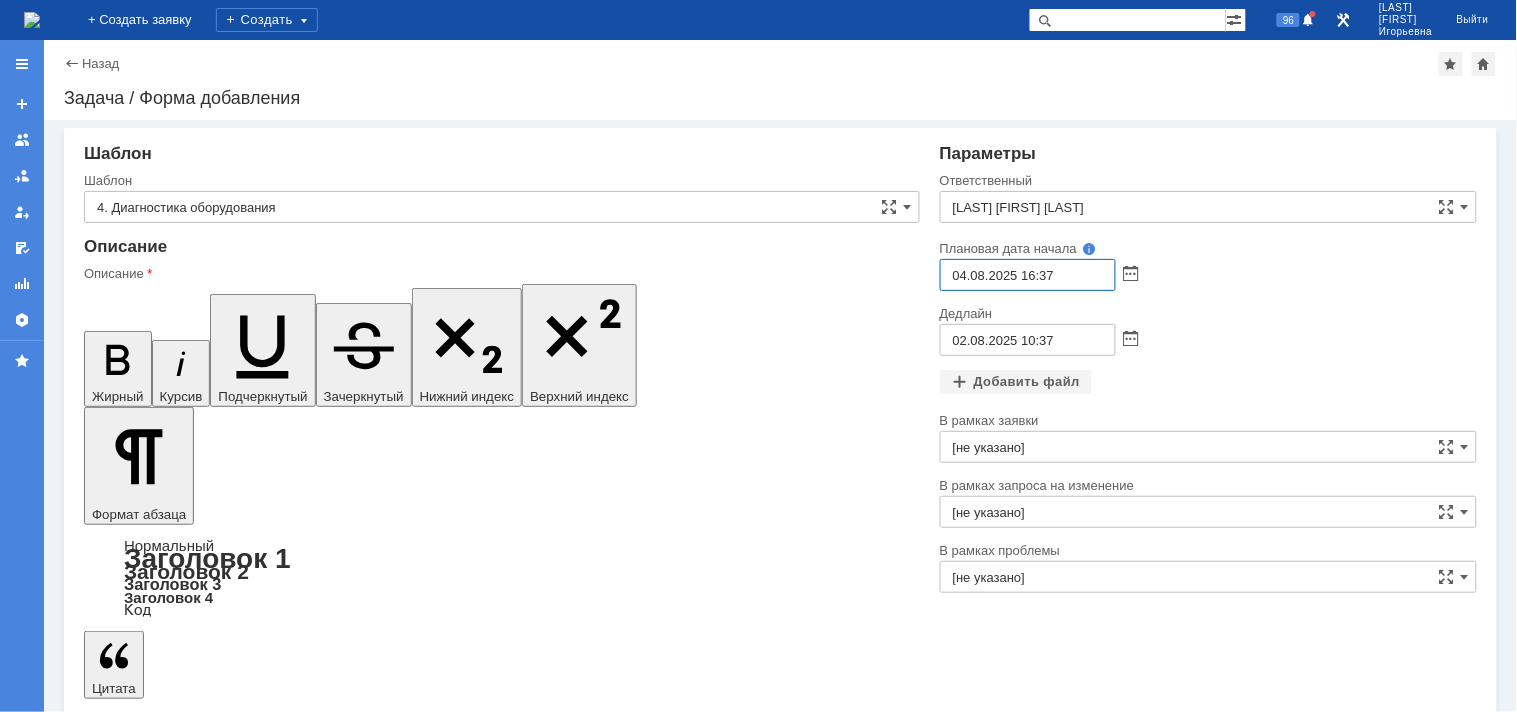 click on "04.08.2025 16:37" at bounding box center [1028, 275] 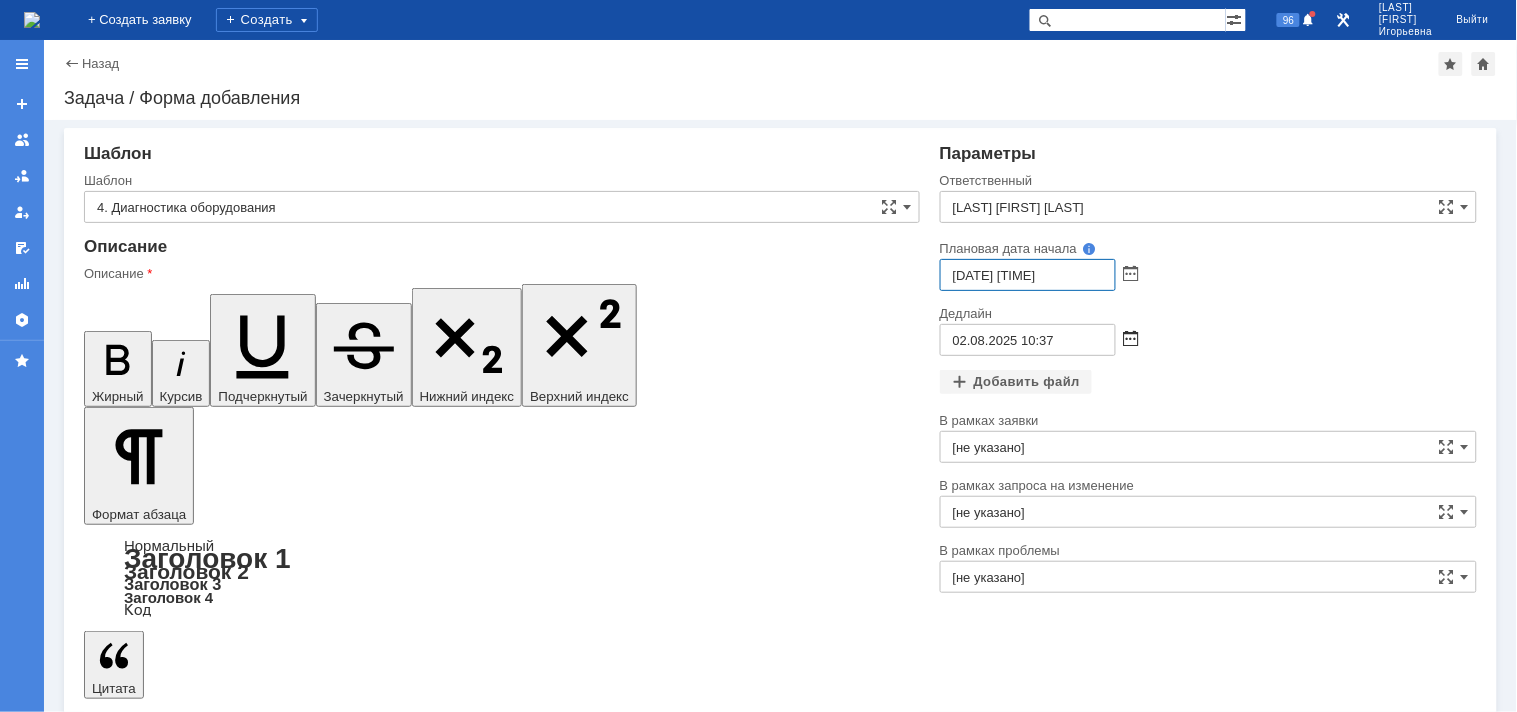 type on "[DATE] [TIME]" 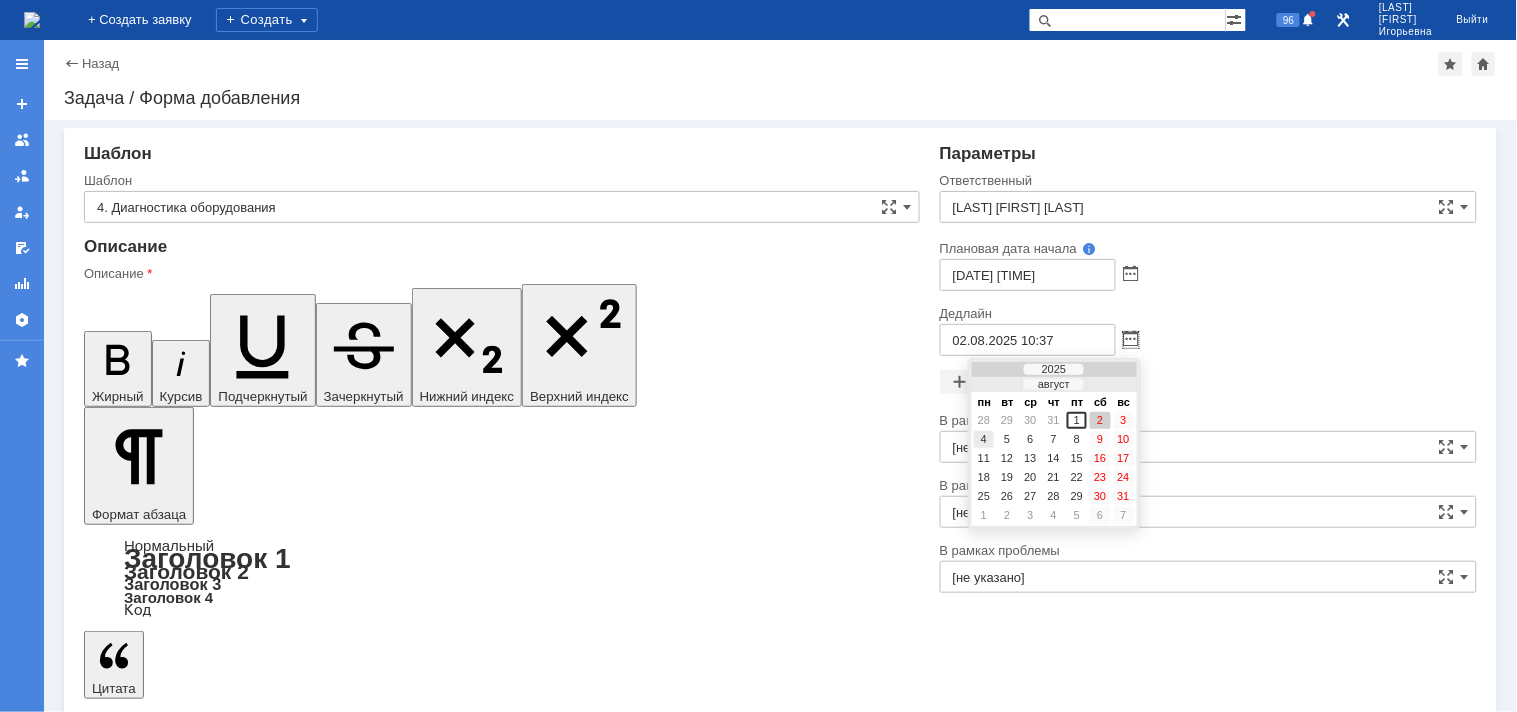 drag, startPoint x: 986, startPoint y: 436, endPoint x: 1020, endPoint y: 353, distance: 89.693924 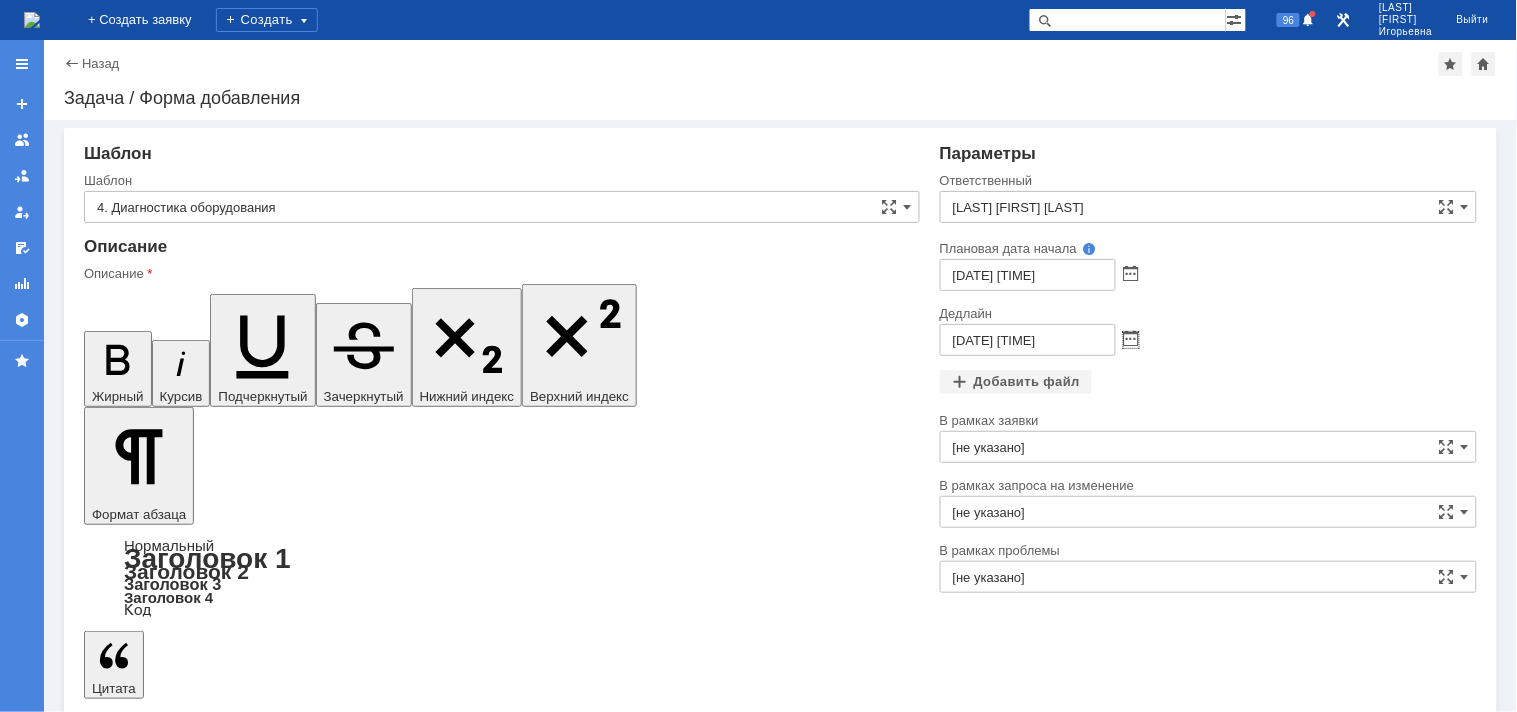 click on "[DATE] [TIME]" at bounding box center [1028, 340] 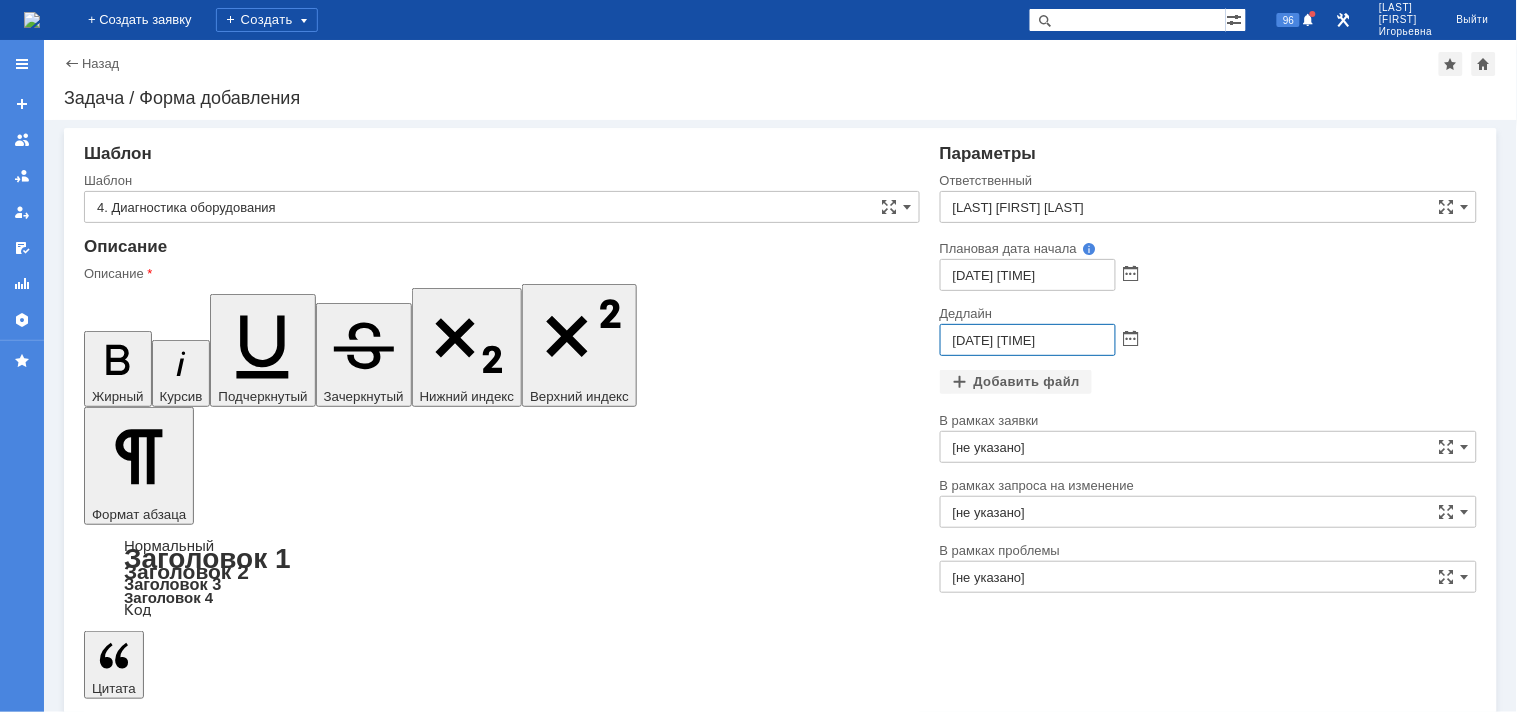 click on "[DATE] [TIME]" at bounding box center [1028, 340] 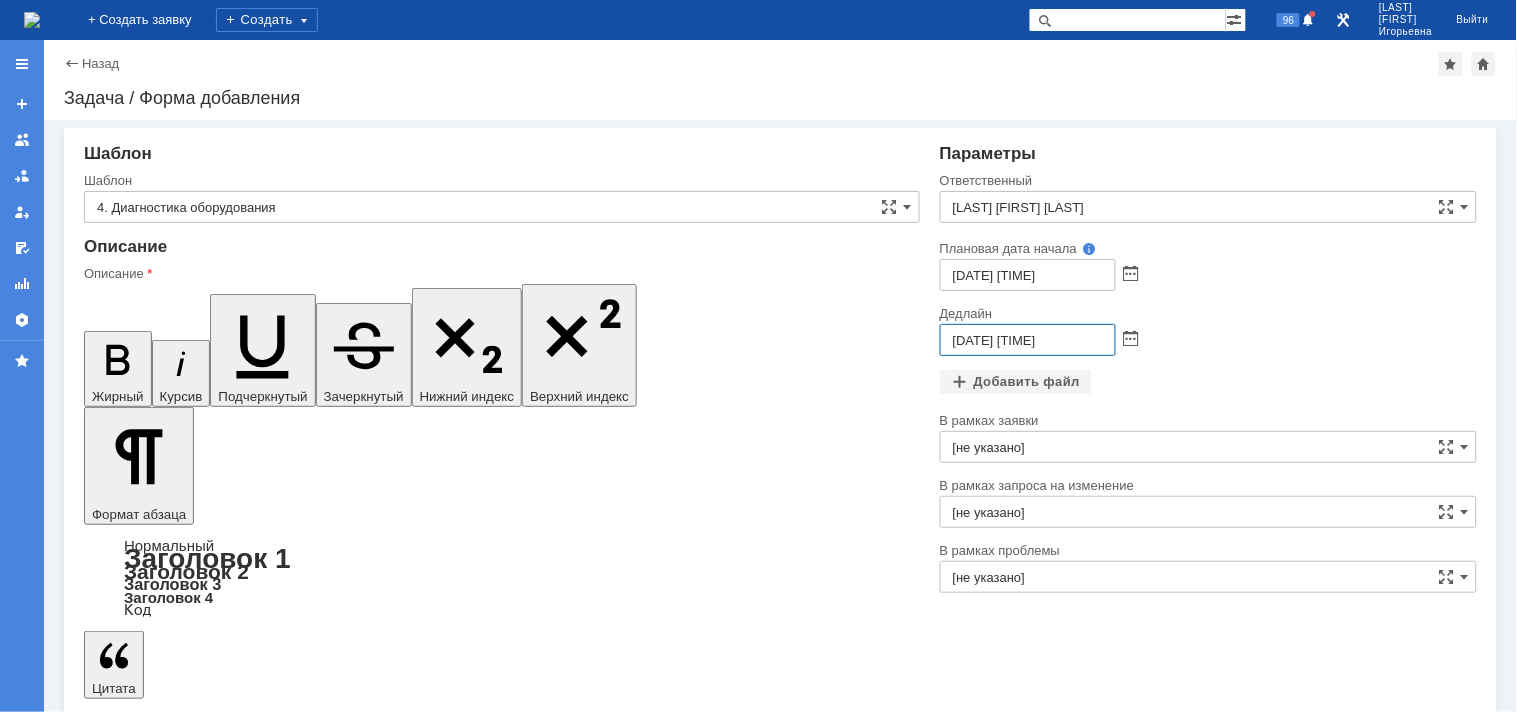 type on "[DATE] [TIME]" 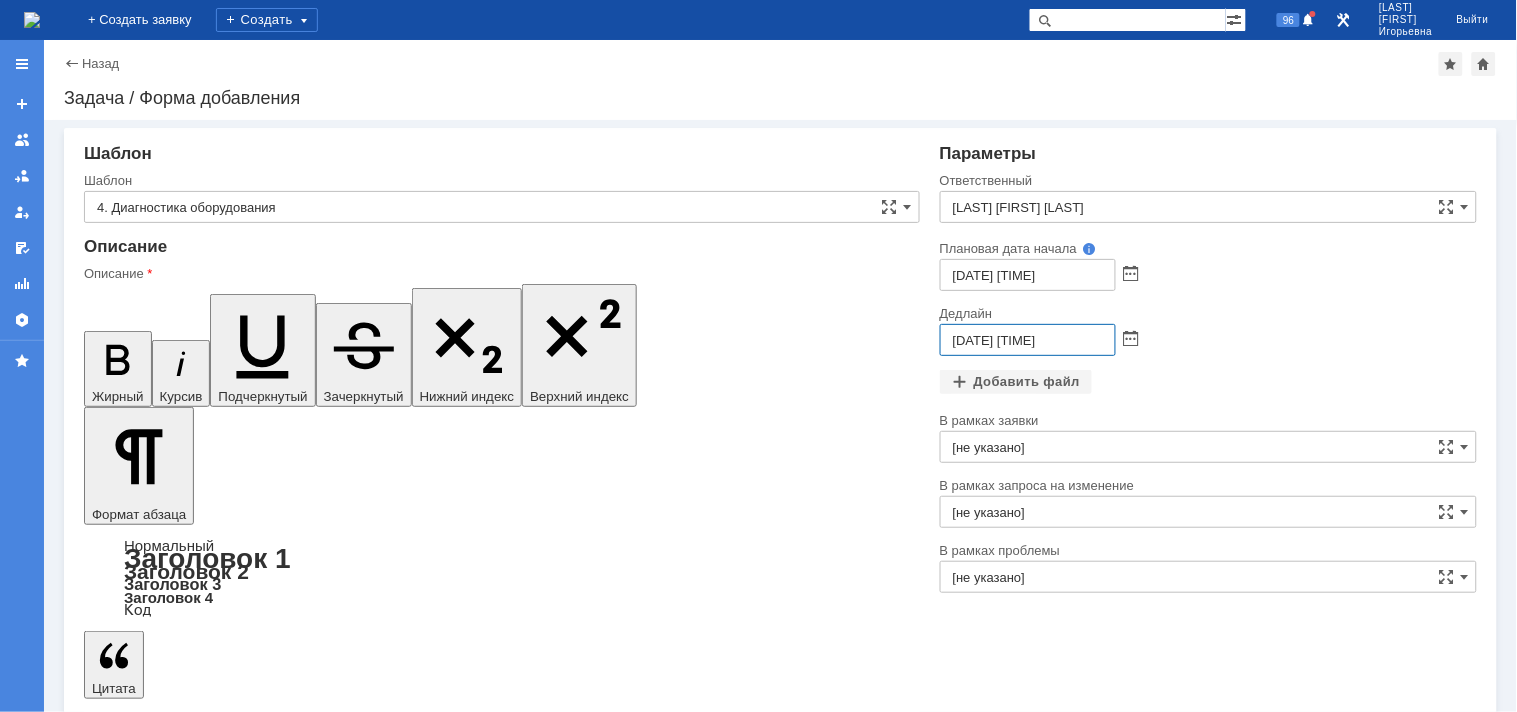click at bounding box center [246, 5642] 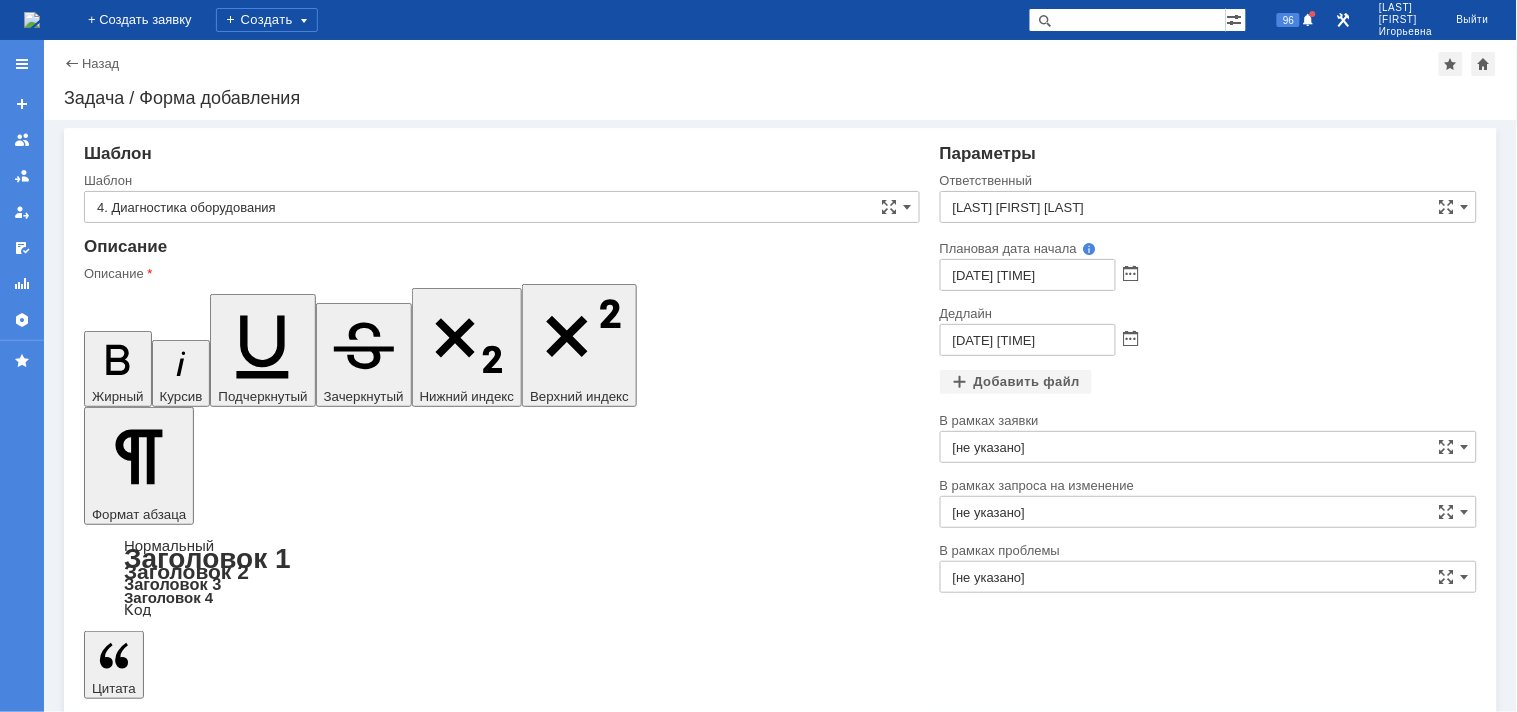 scroll, scrollTop: 0, scrollLeft: 0, axis: both 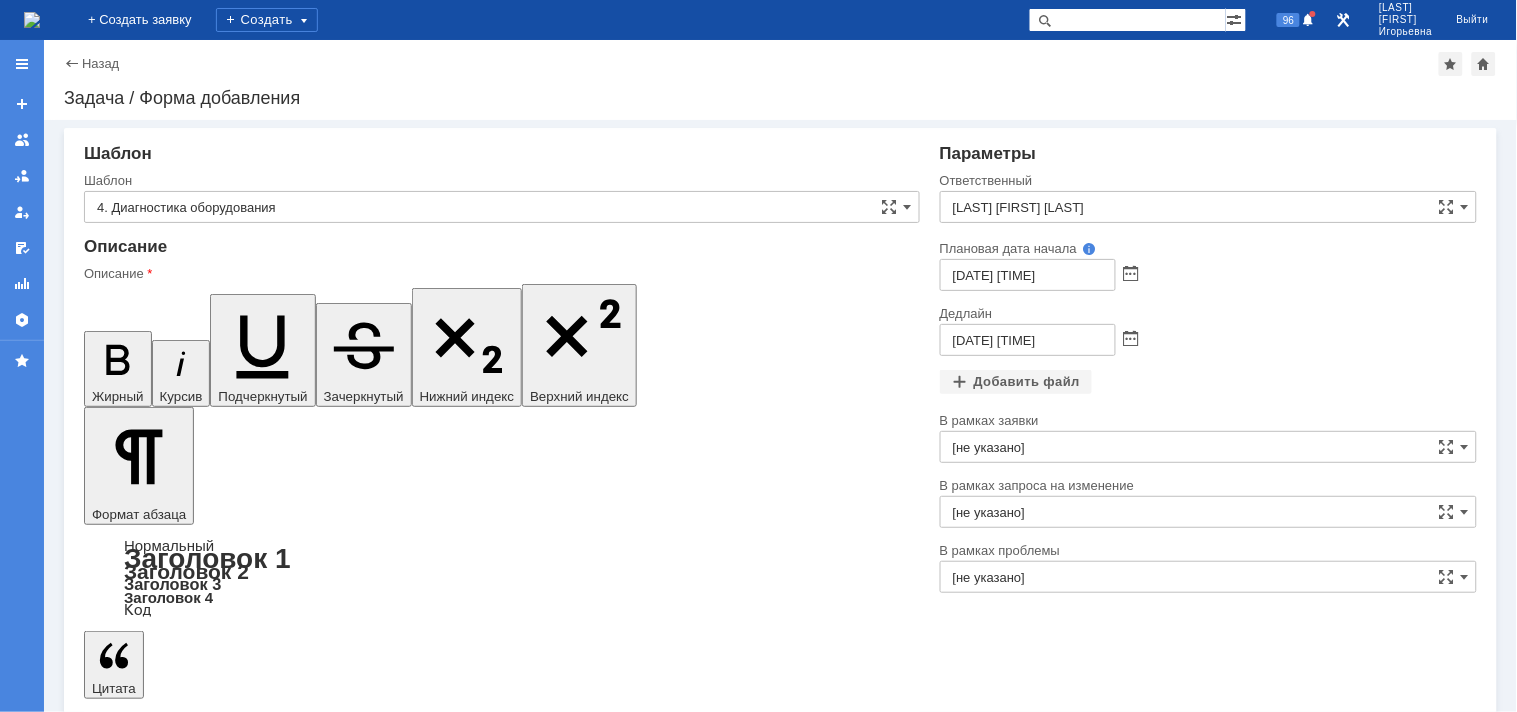 drag, startPoint x: 596, startPoint y: 5729, endPoint x: 102, endPoint y: 5675, distance: 496.94266 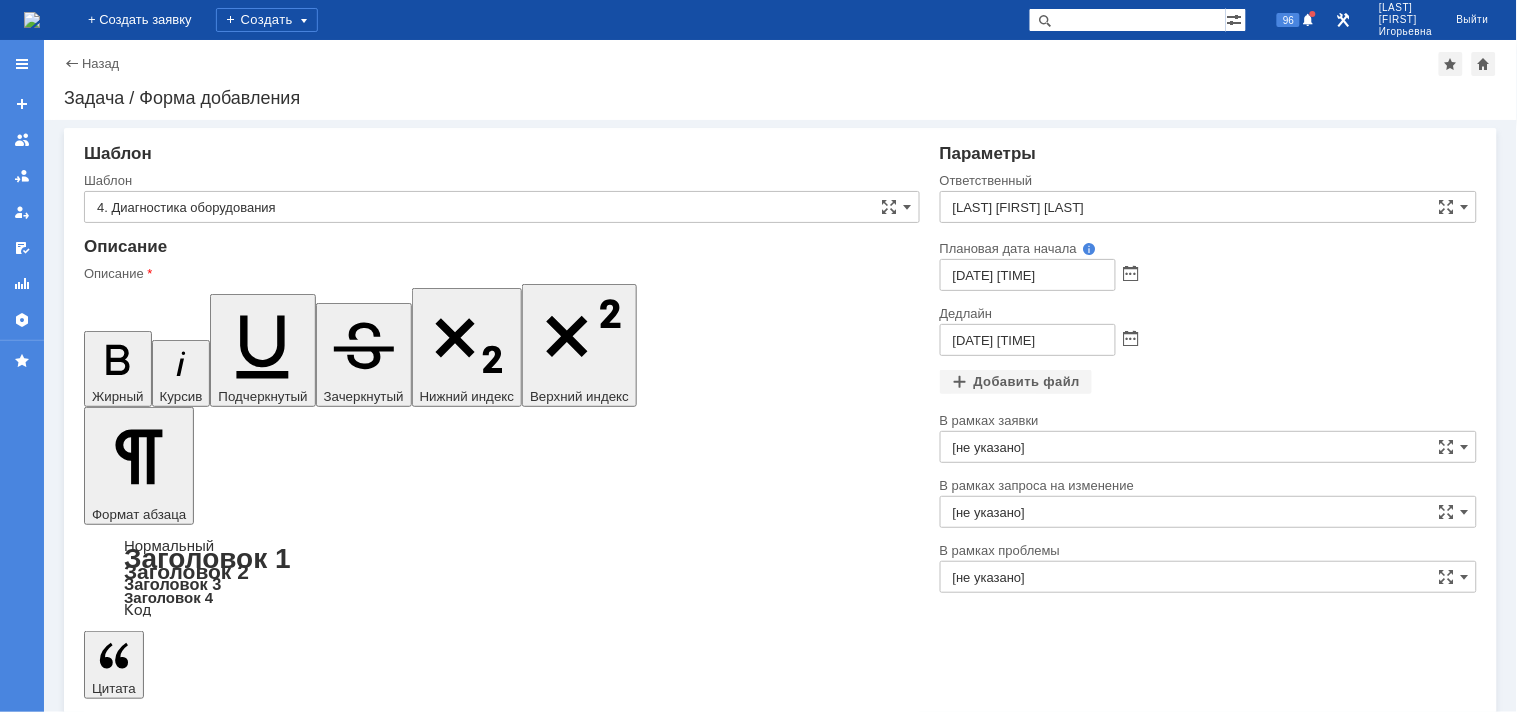 click on "Доставка картриджей: [NAME], просьба в понедельник передать картриджи (8 комплектов) для дальнейшей отправки в Сабетту Картриджи отгружены. ​ [FIRST] [LAST]  [PHONE] [STREET] [NUMBER] _______________________________________________________________________________________________________ В ОБЯЗАТЕЛЬНОМ порядке при закрытии задачи должен быть комментарий (что выполнено) и прикреплен документ, подтверждающий выполнение работы (Акт, скан страницы конфигурации и т.п.) – без данных пунктов задача будет считаться не выполненной и будет «возвращена» в работ" at bounding box center [246, 5213] 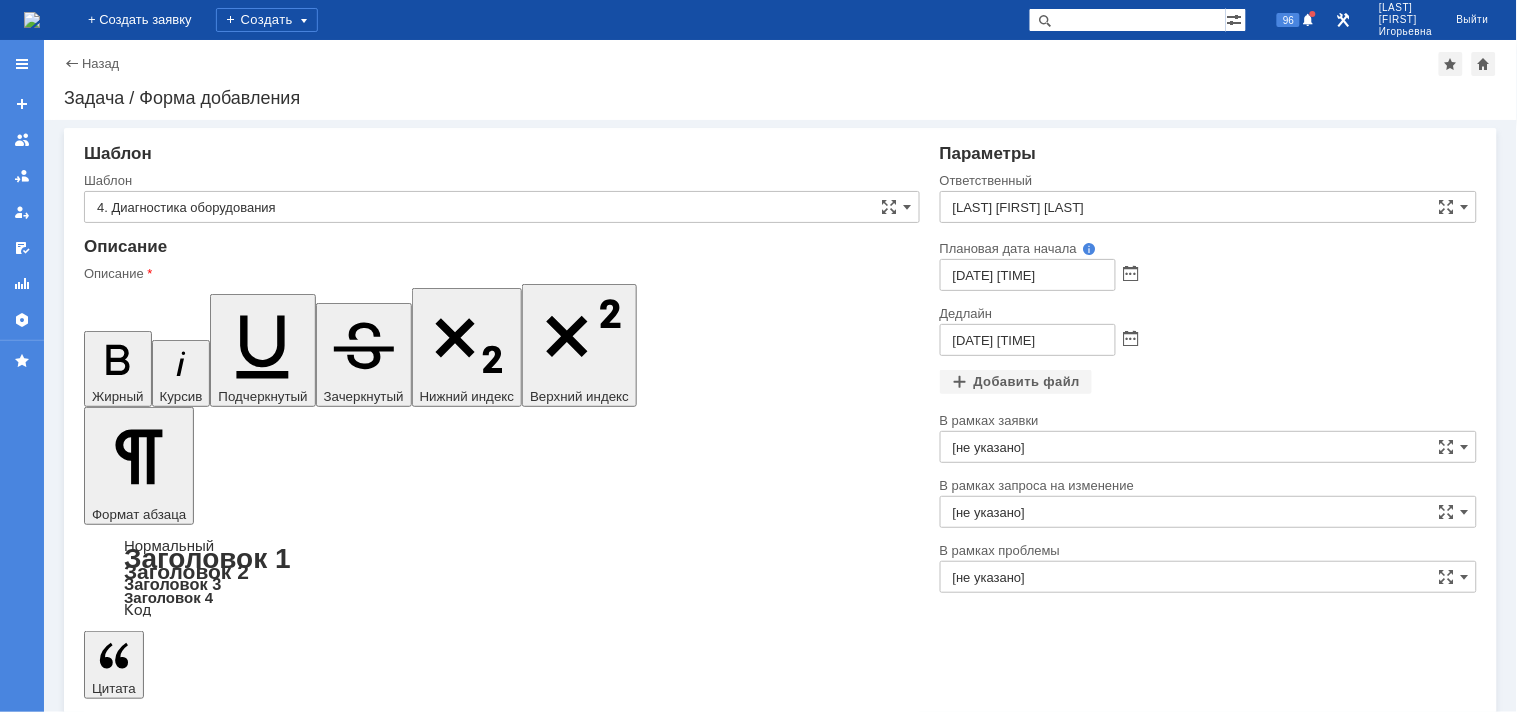 scroll, scrollTop: 0, scrollLeft: 0, axis: both 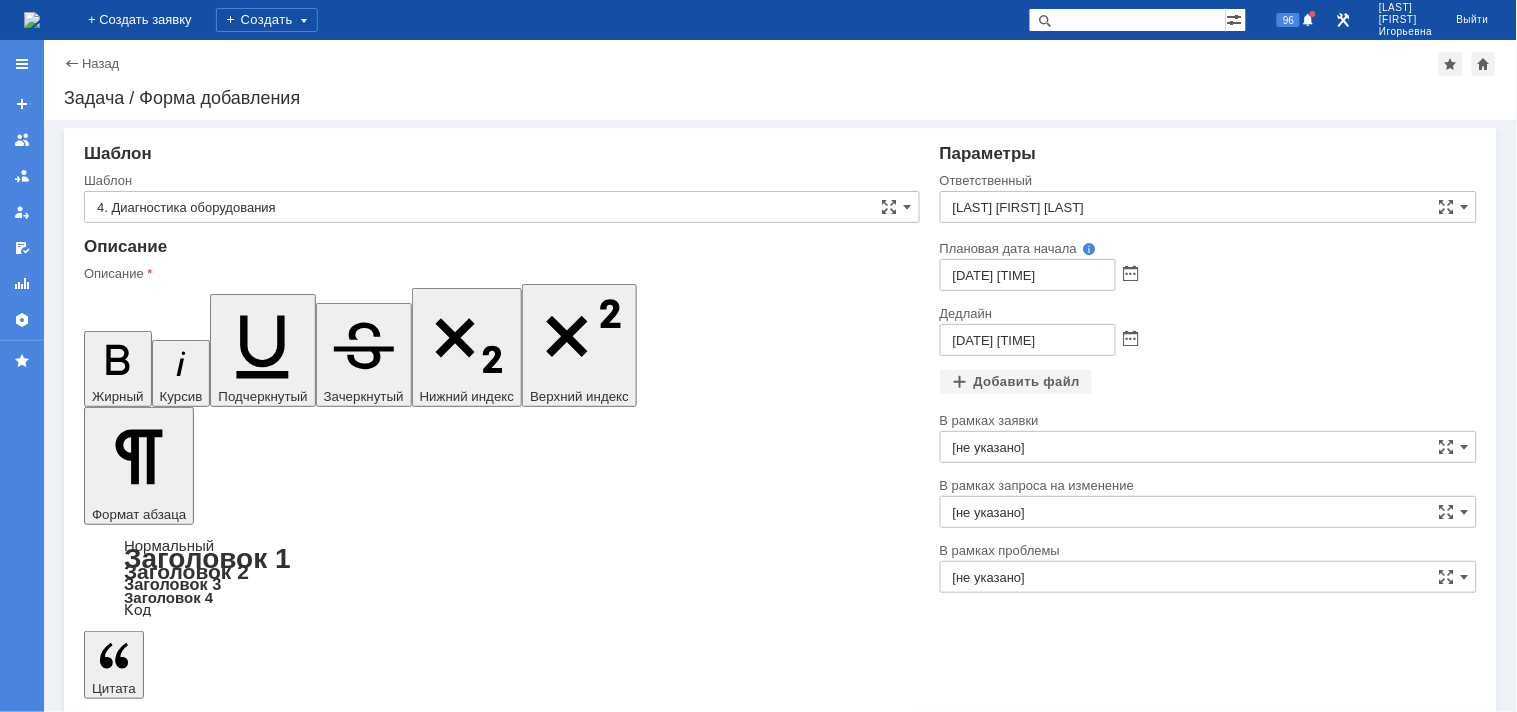 click on "Сохранить" at bounding box center (144, 5794) 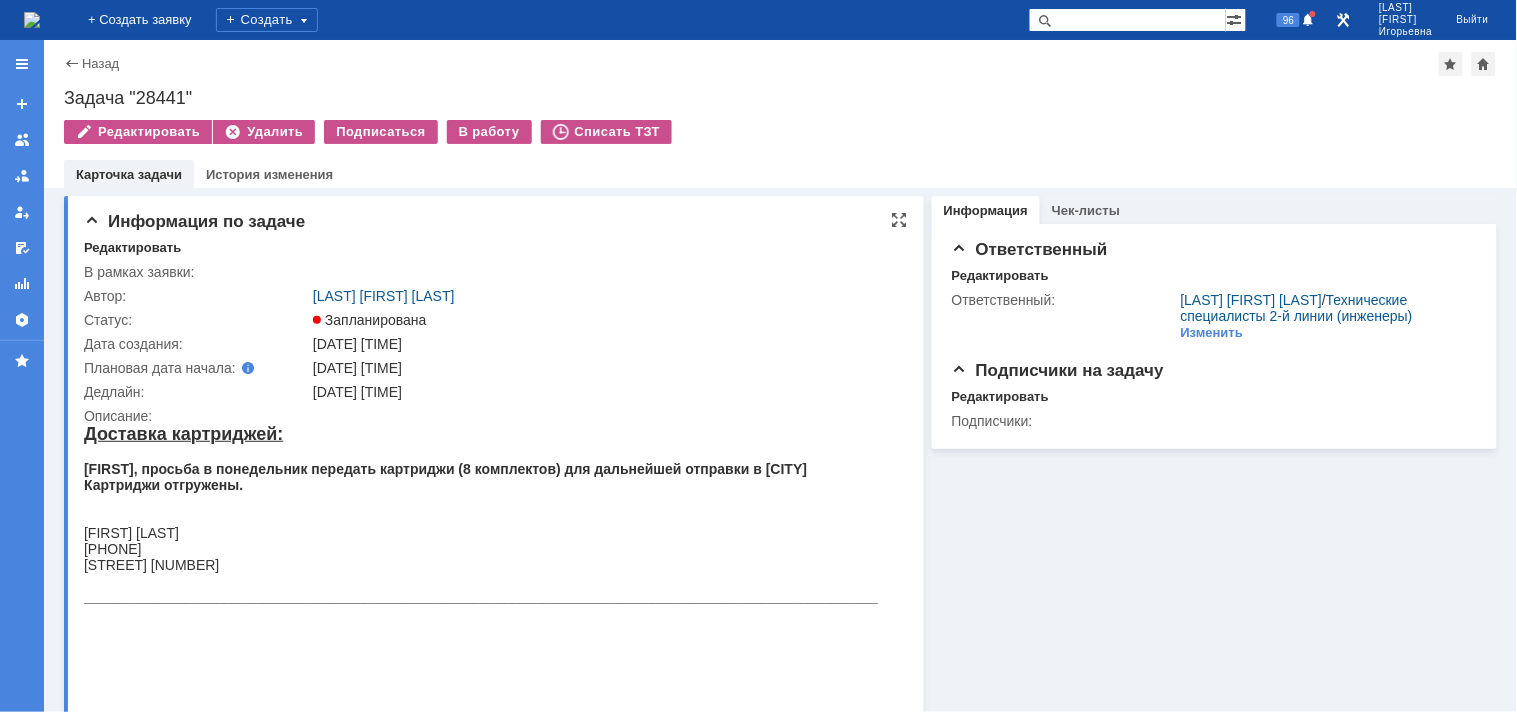 scroll, scrollTop: 0, scrollLeft: 0, axis: both 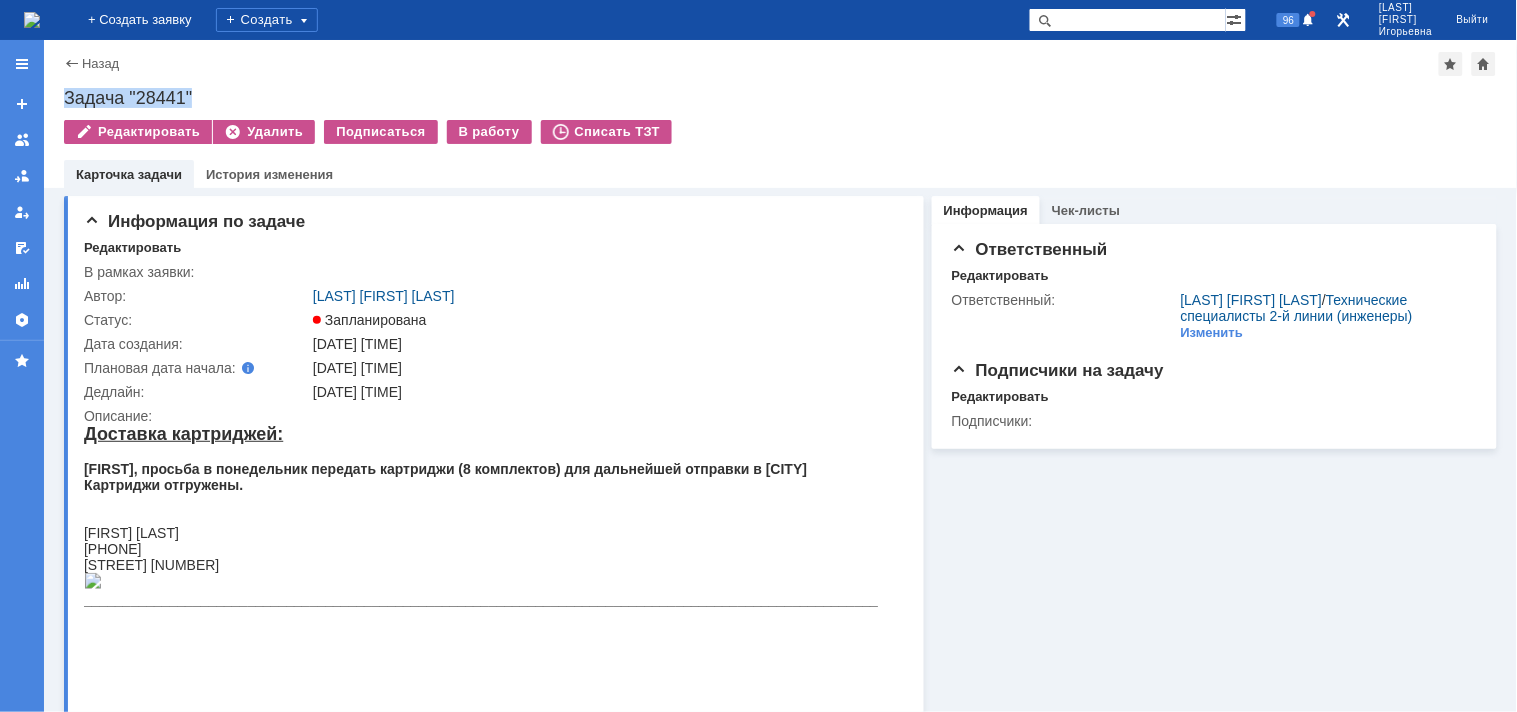 drag, startPoint x: 236, startPoint y: 94, endPoint x: 53, endPoint y: 96, distance: 183.01093 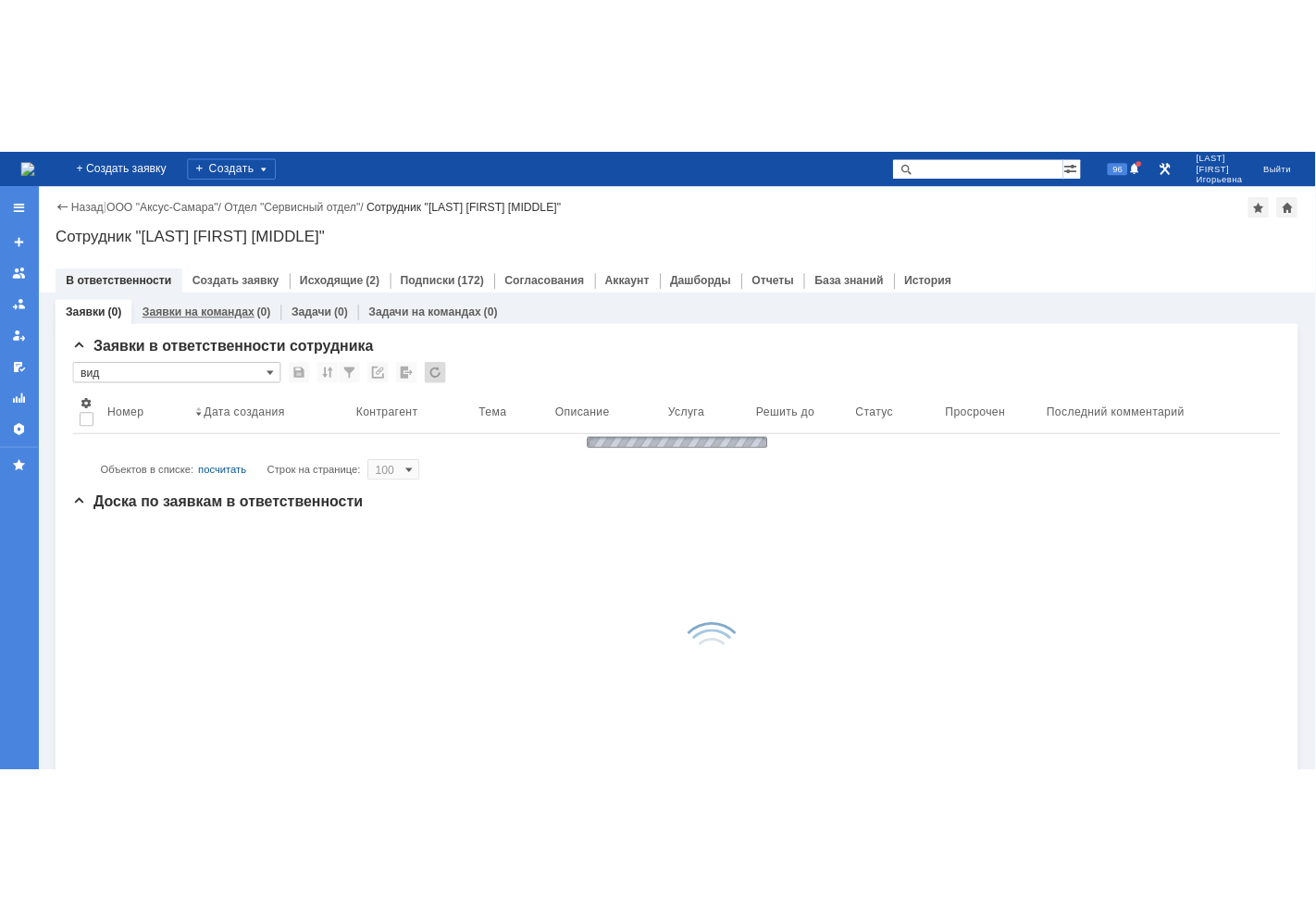 scroll, scrollTop: 0, scrollLeft: 0, axis: both 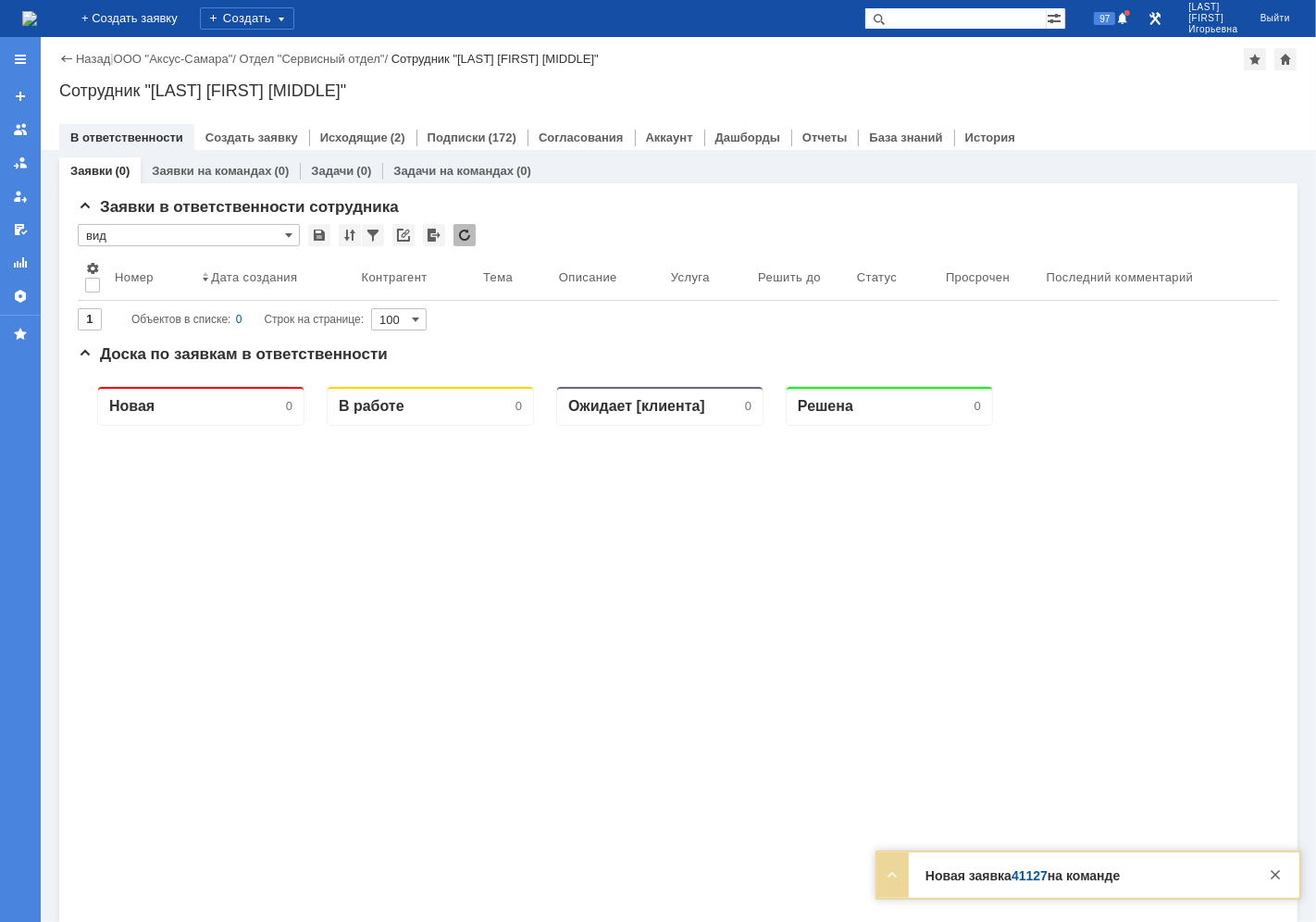 drag, startPoint x: 924, startPoint y: 15, endPoint x: 935, endPoint y: 11, distance: 11.7047 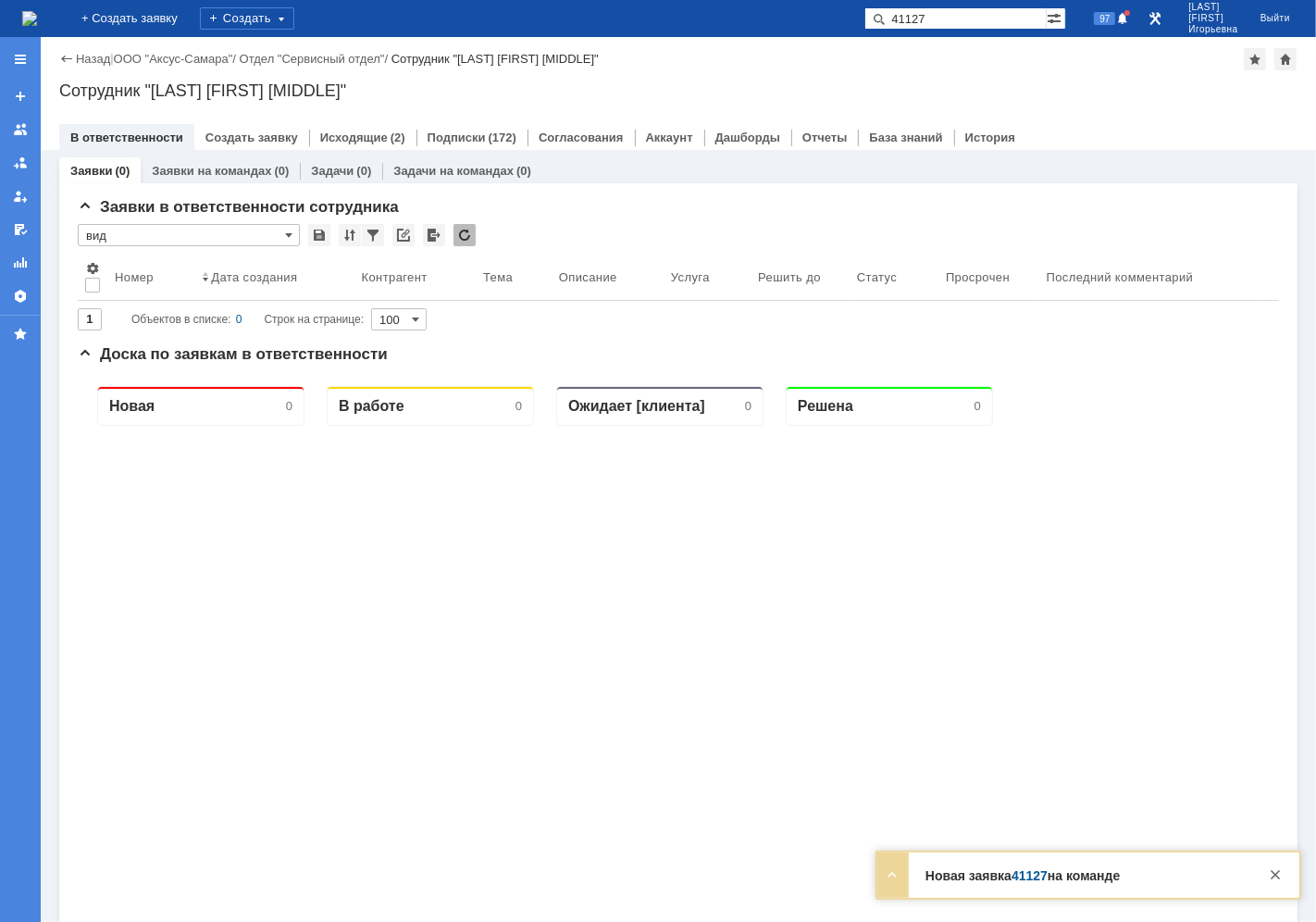 type on "41127" 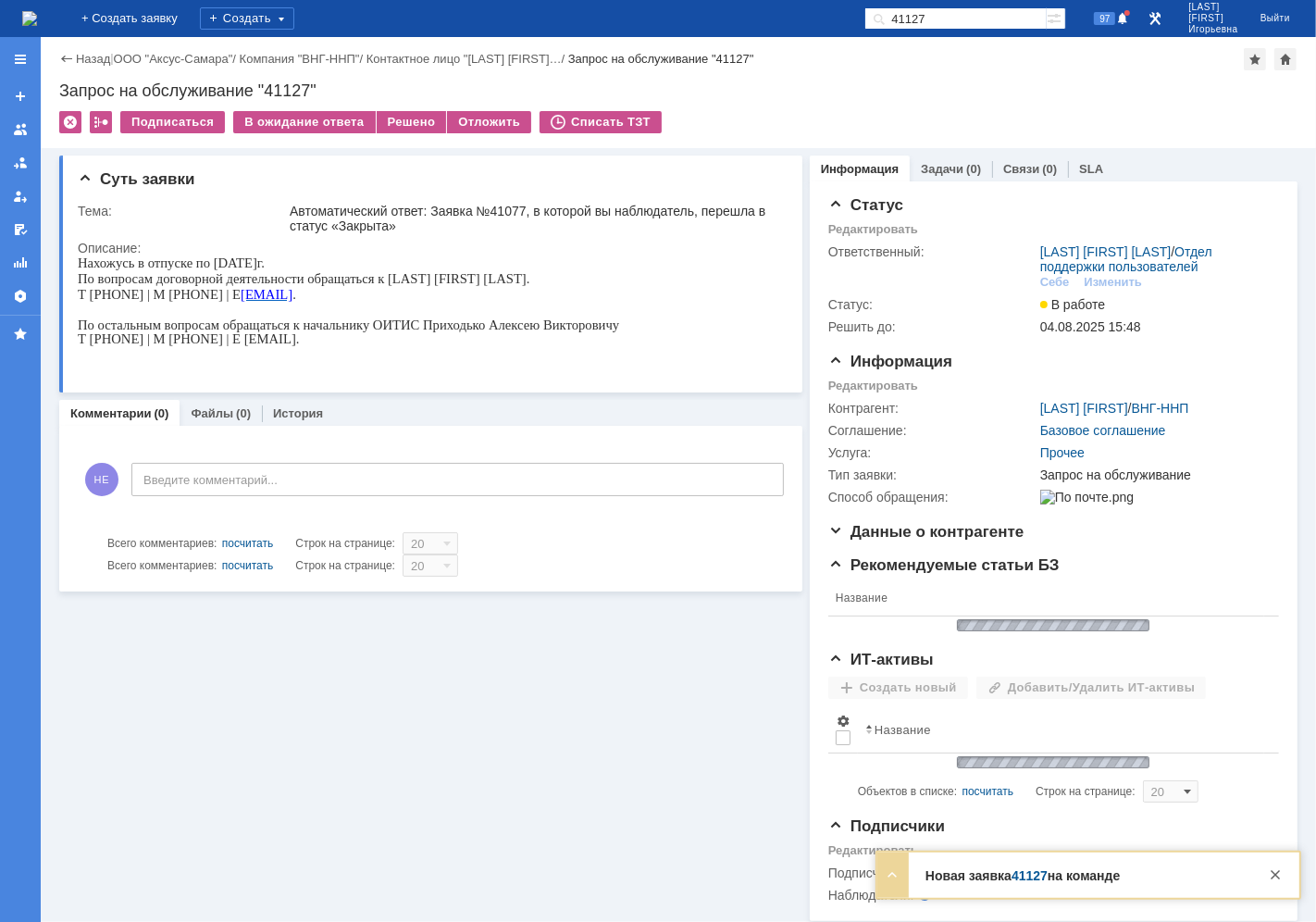 scroll, scrollTop: 0, scrollLeft: 0, axis: both 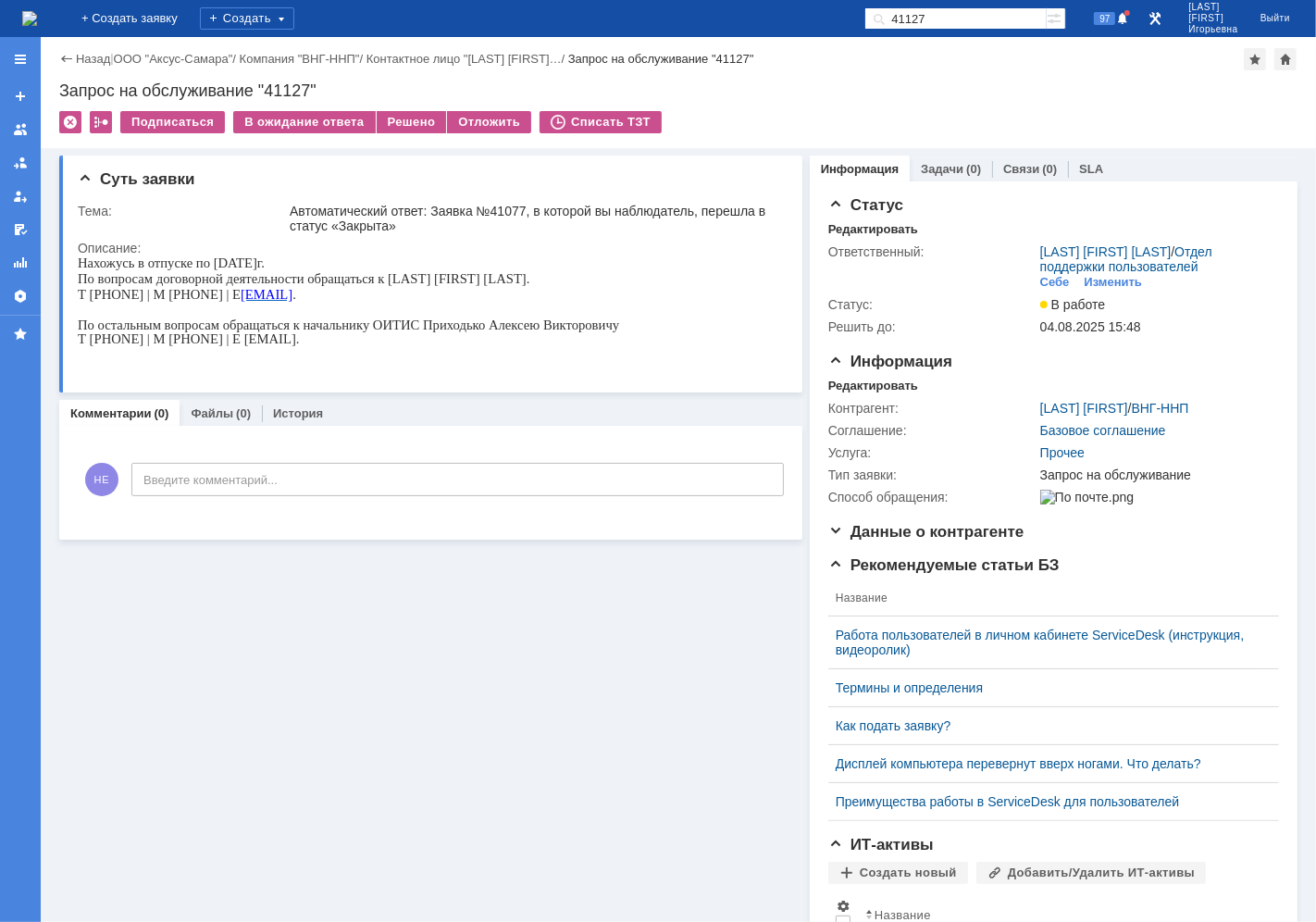 click at bounding box center (30, 19) 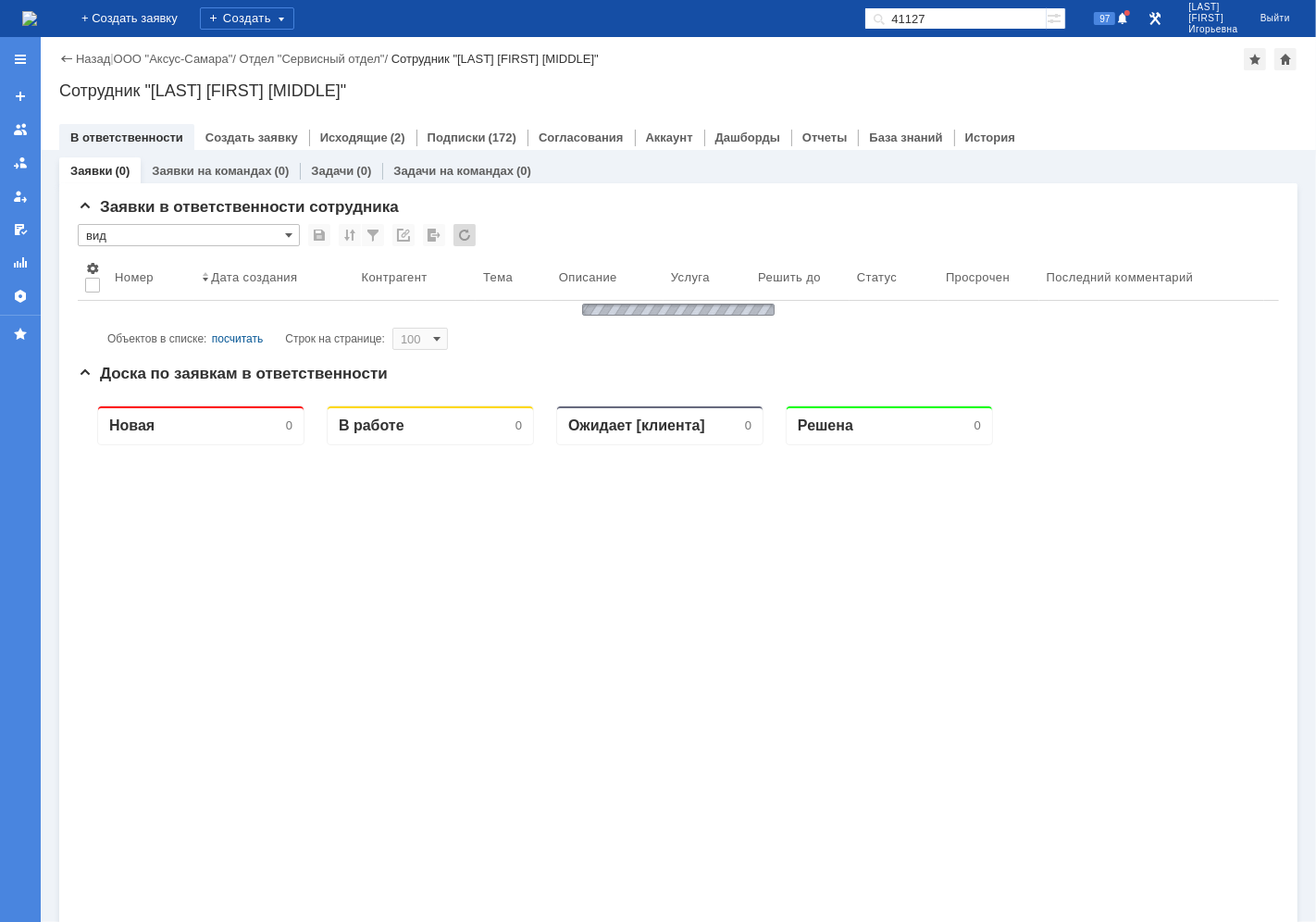 scroll, scrollTop: 0, scrollLeft: 0, axis: both 